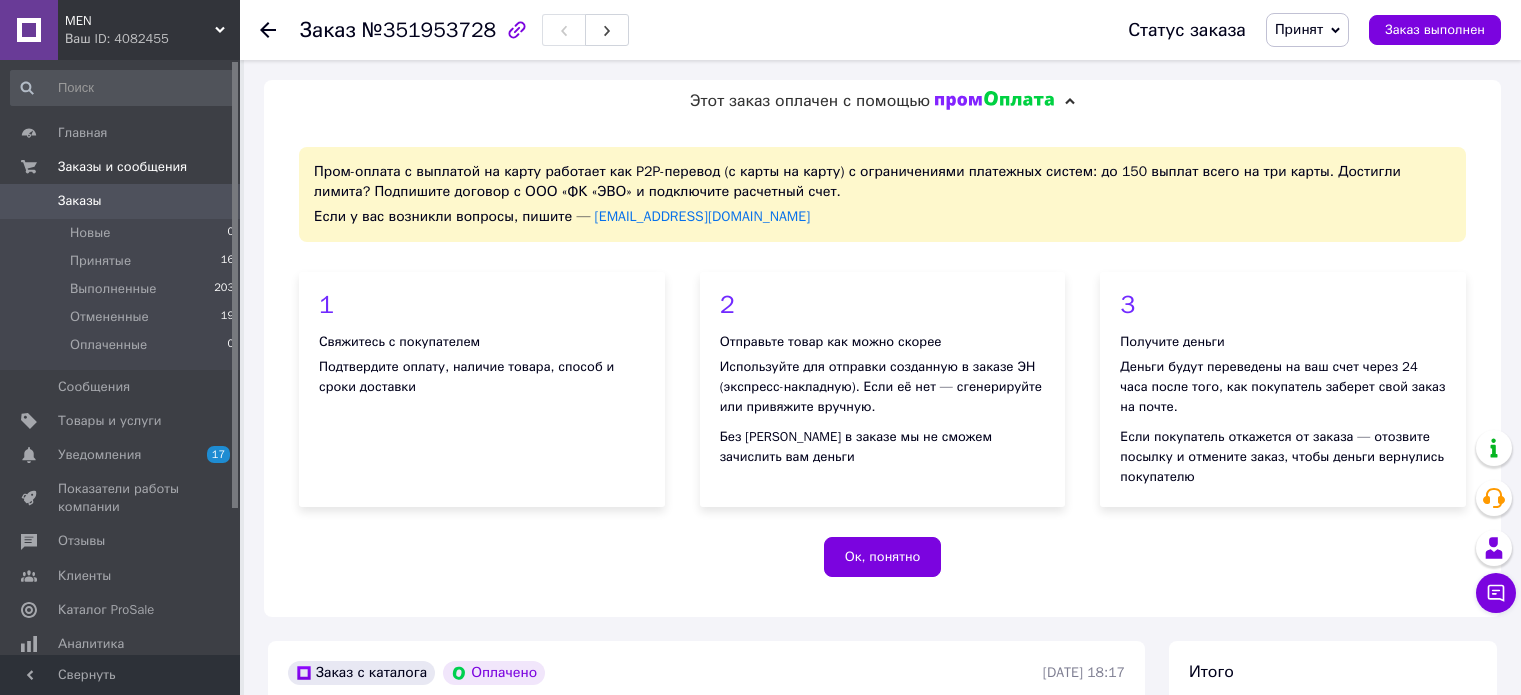 scroll, scrollTop: 1000, scrollLeft: 0, axis: vertical 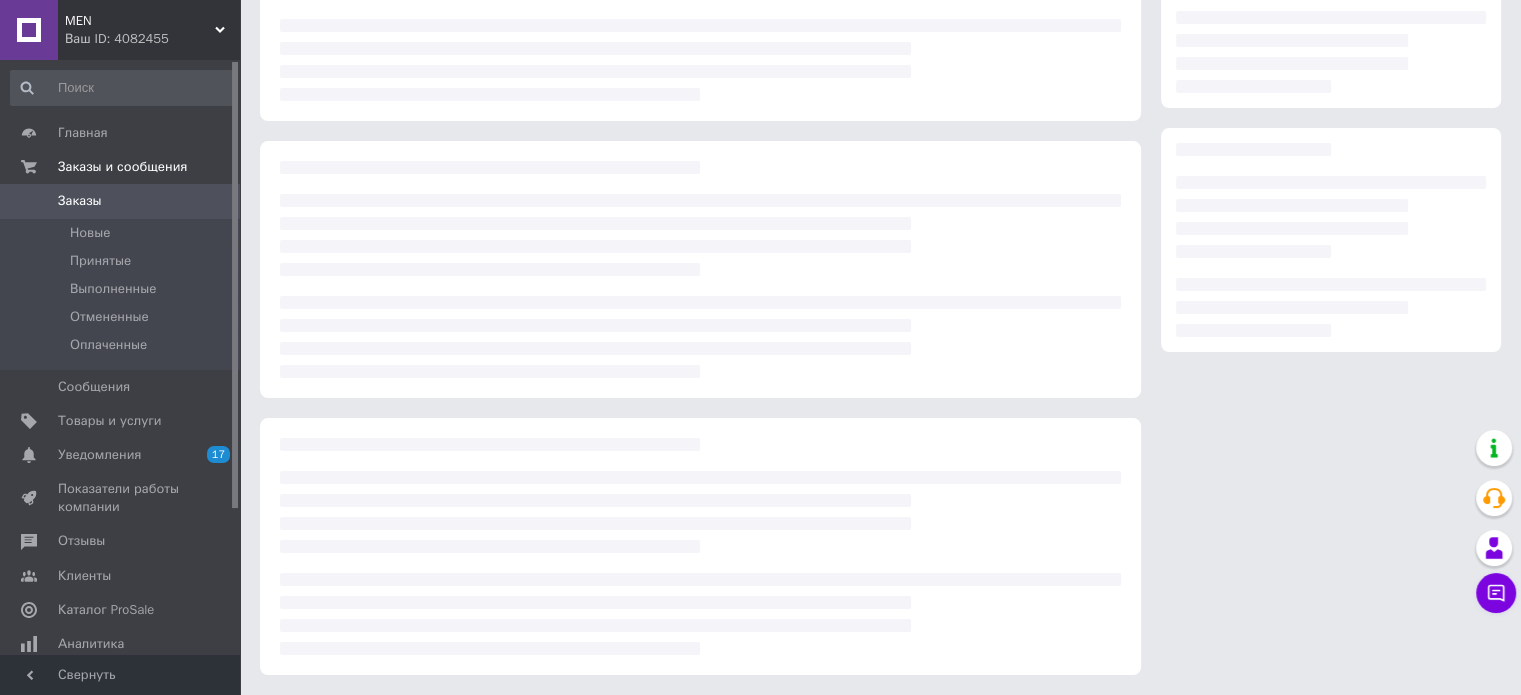 click on "Заказы" at bounding box center (121, 201) 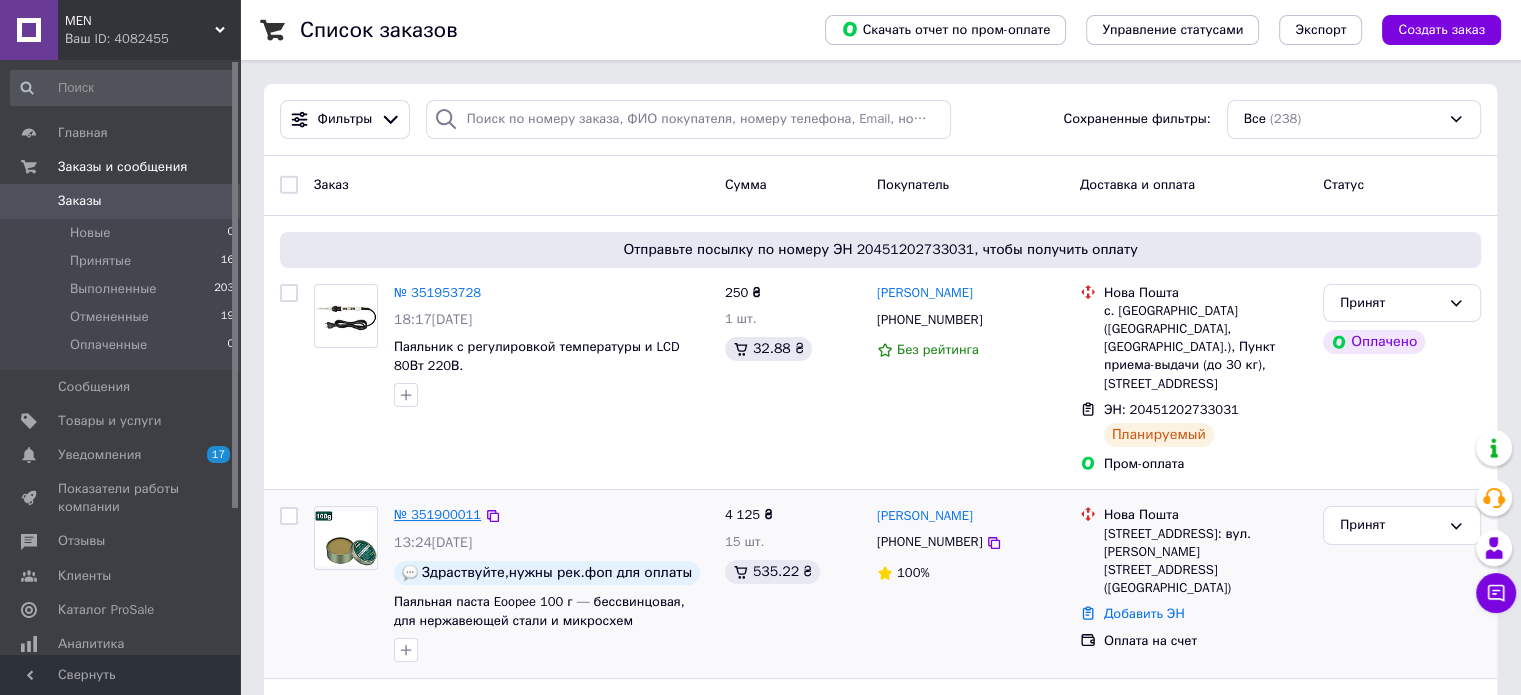 click on "№ 351900011" at bounding box center [437, 514] 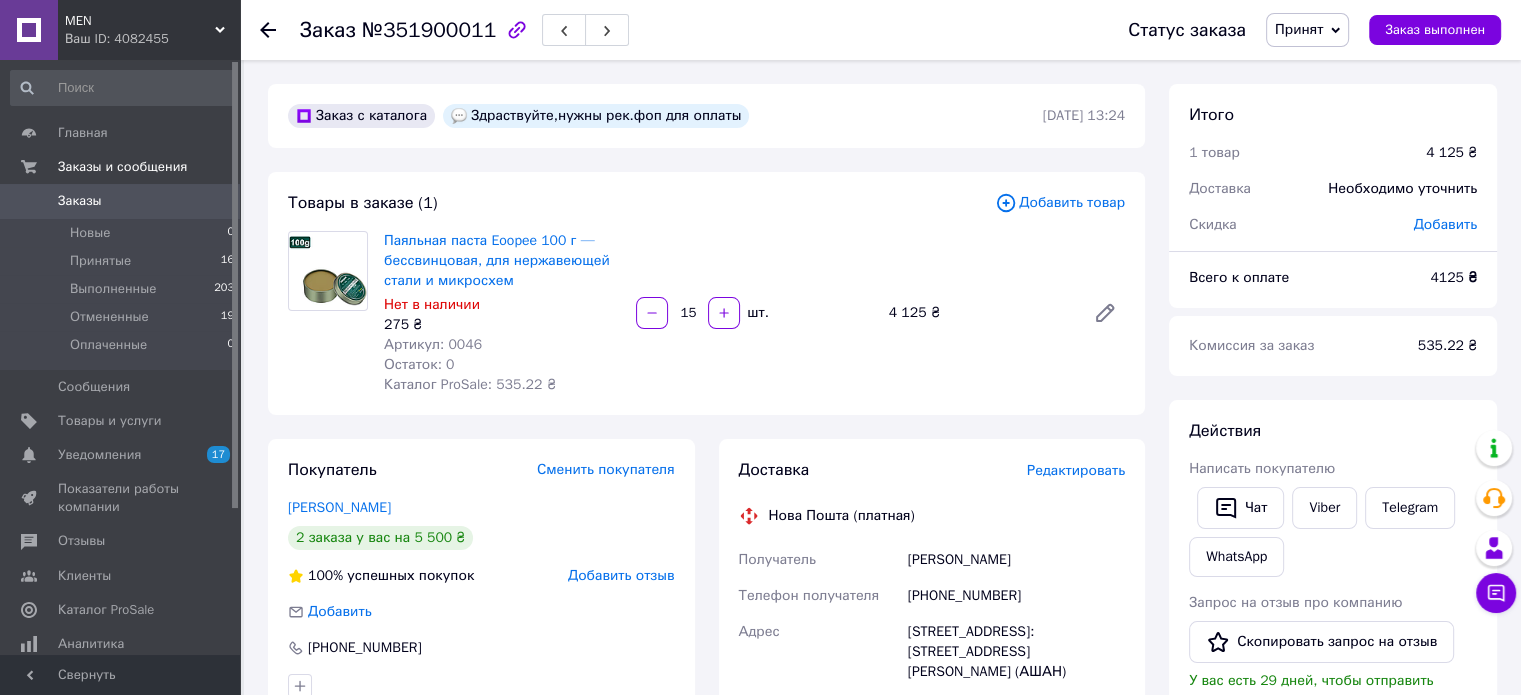 click on "Заказы" at bounding box center (121, 201) 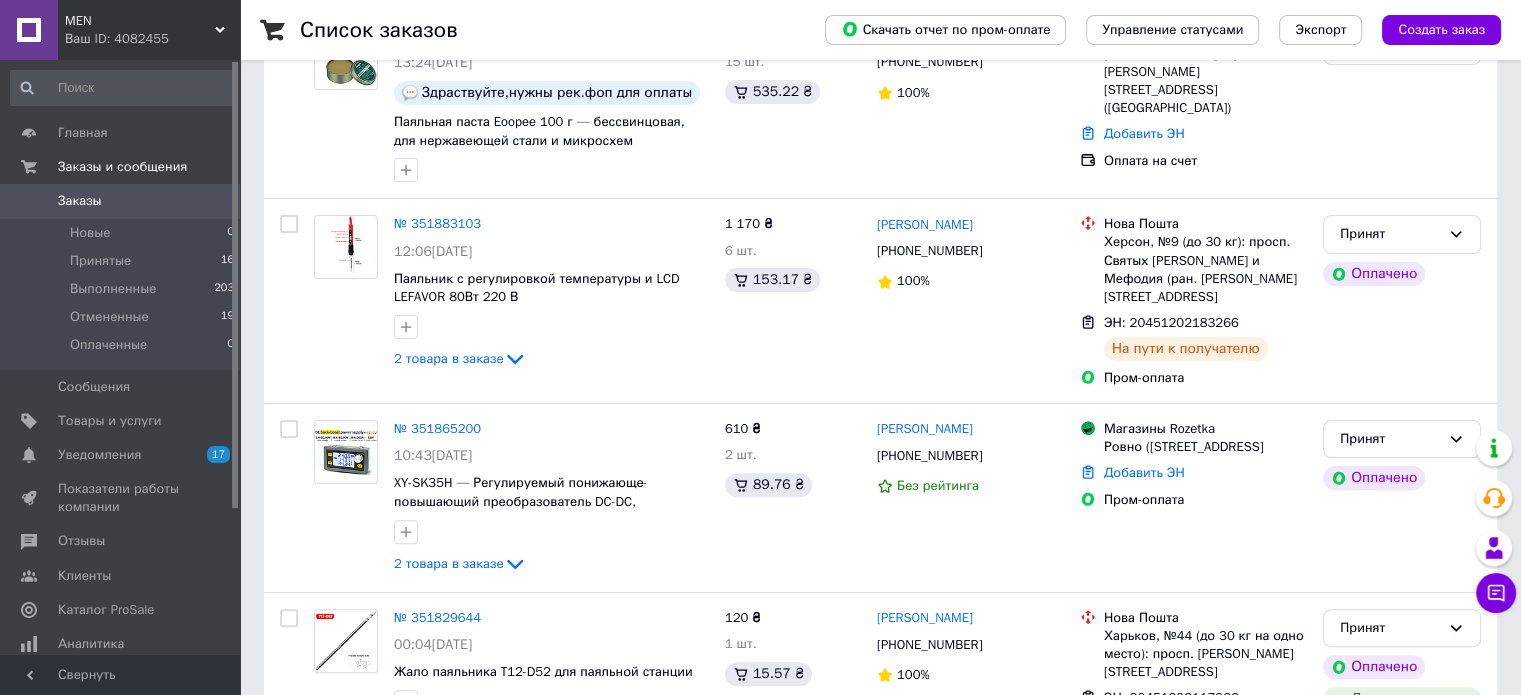 scroll, scrollTop: 500, scrollLeft: 0, axis: vertical 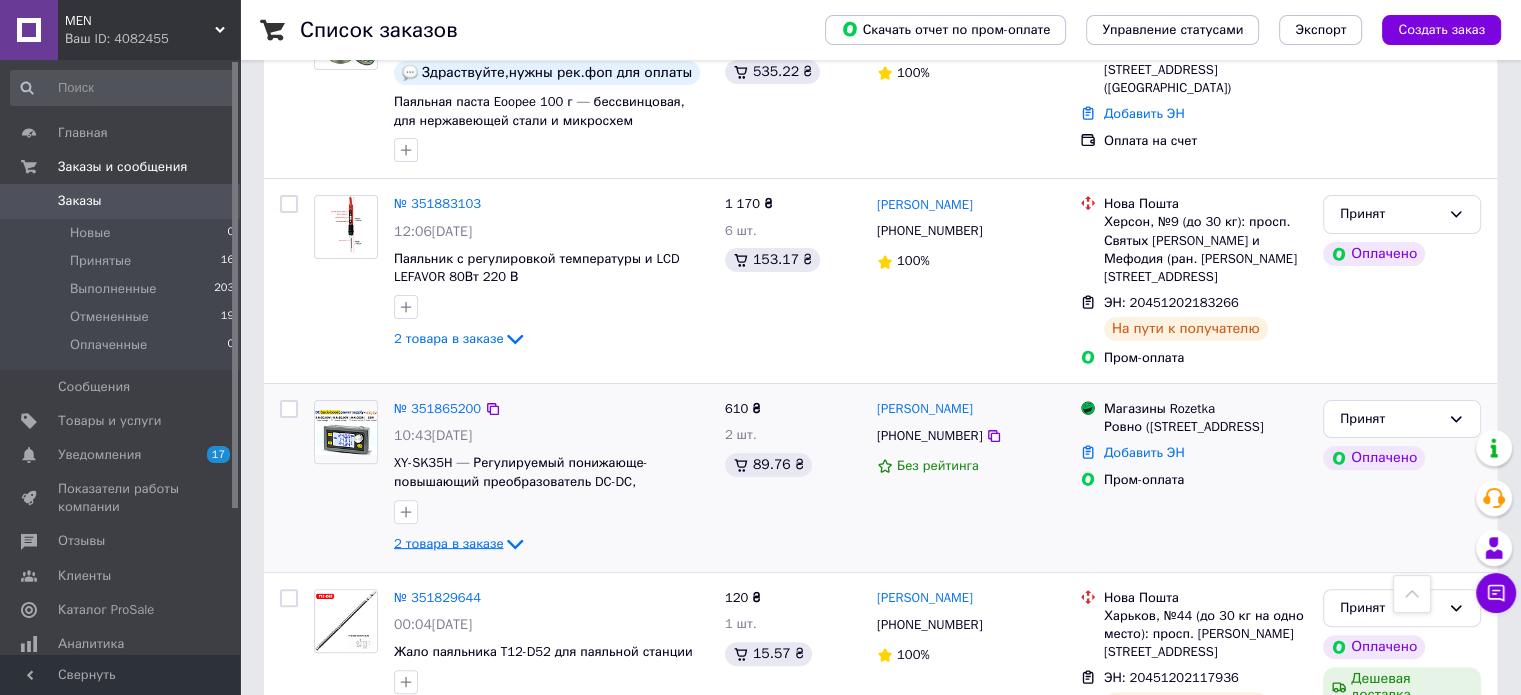 click on "2 товара в заказе" at bounding box center [448, 542] 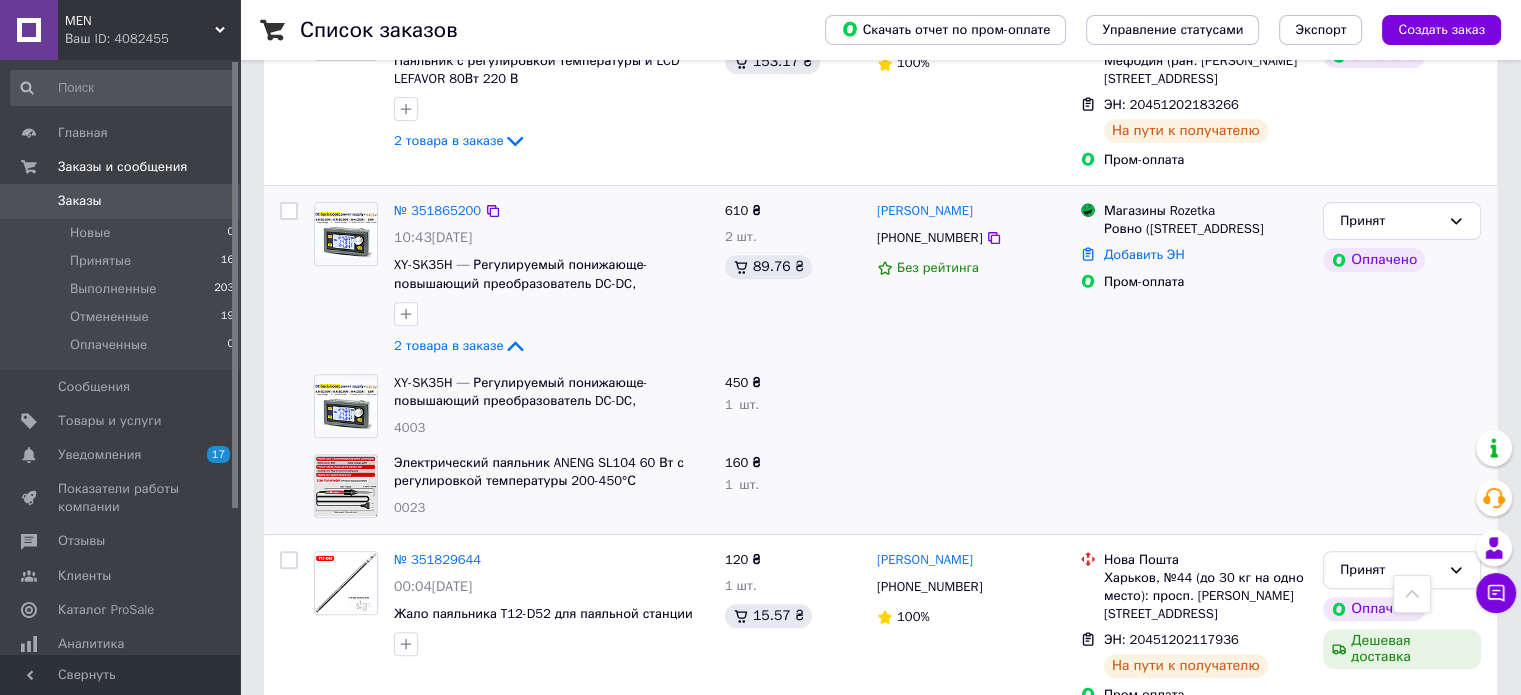 scroll, scrollTop: 700, scrollLeft: 0, axis: vertical 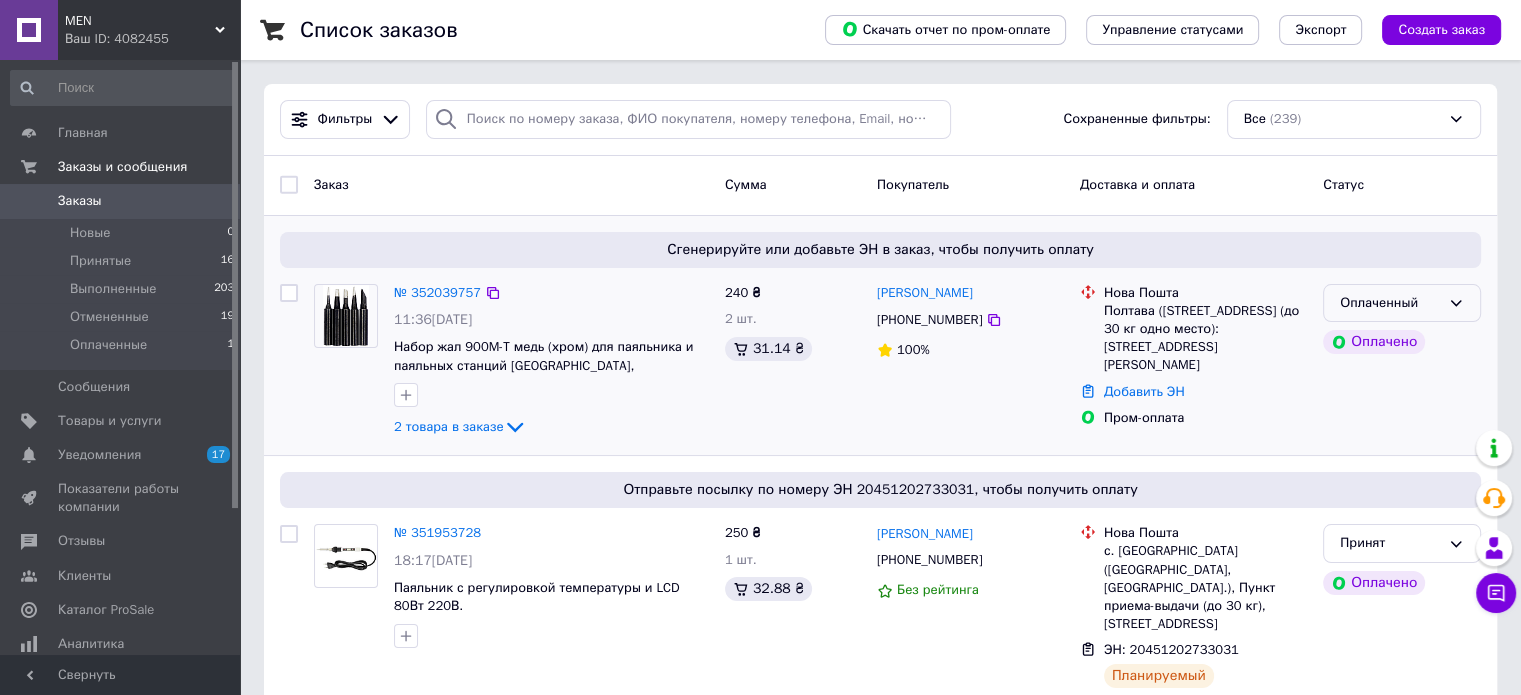 click 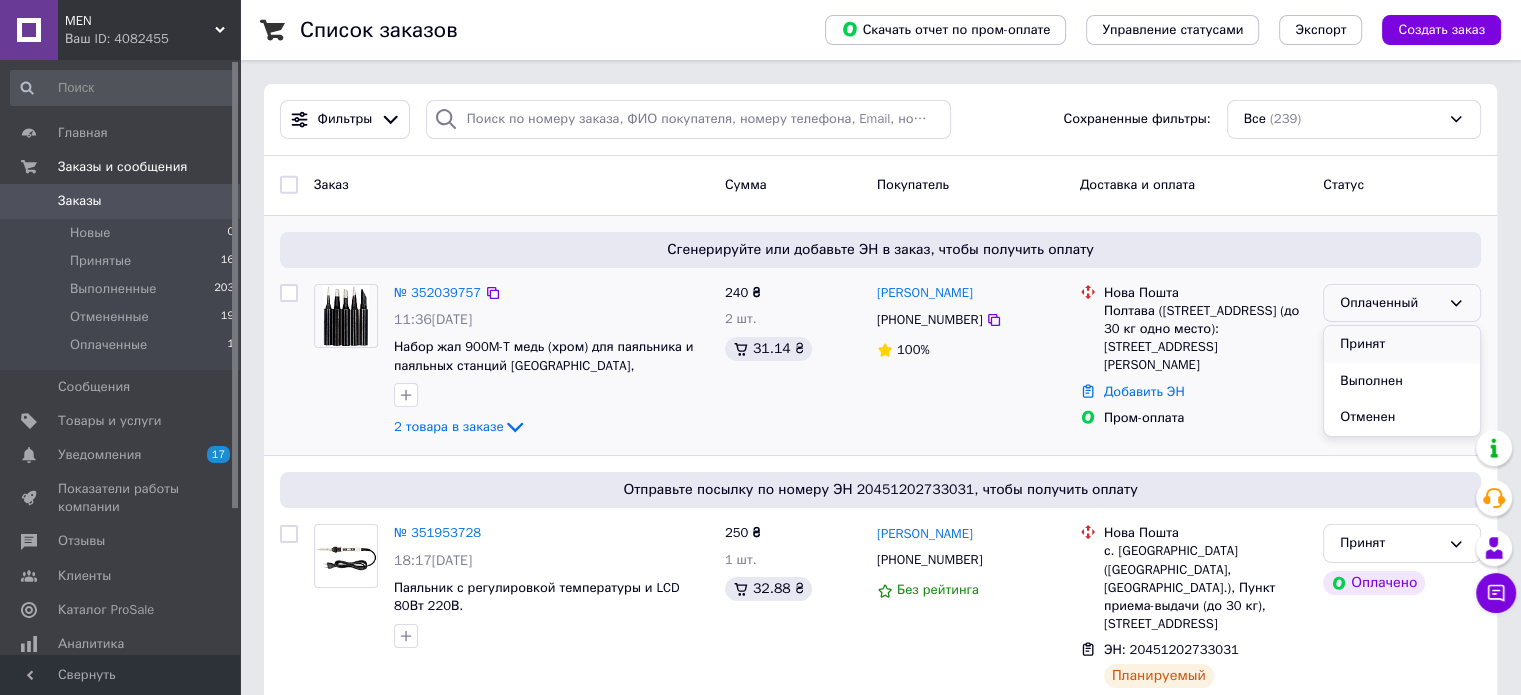 click on "Принят" at bounding box center [1402, 344] 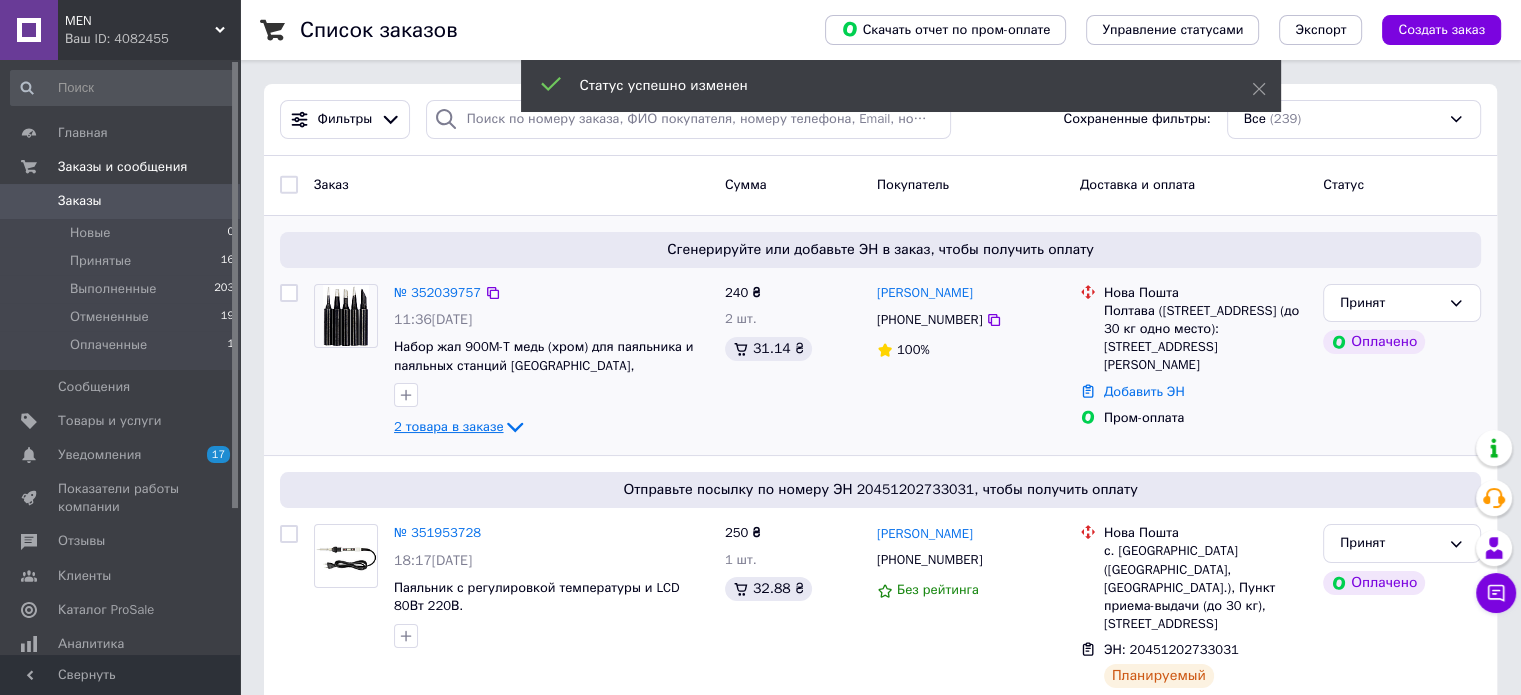 click on "2 товара в заказе" at bounding box center [448, 426] 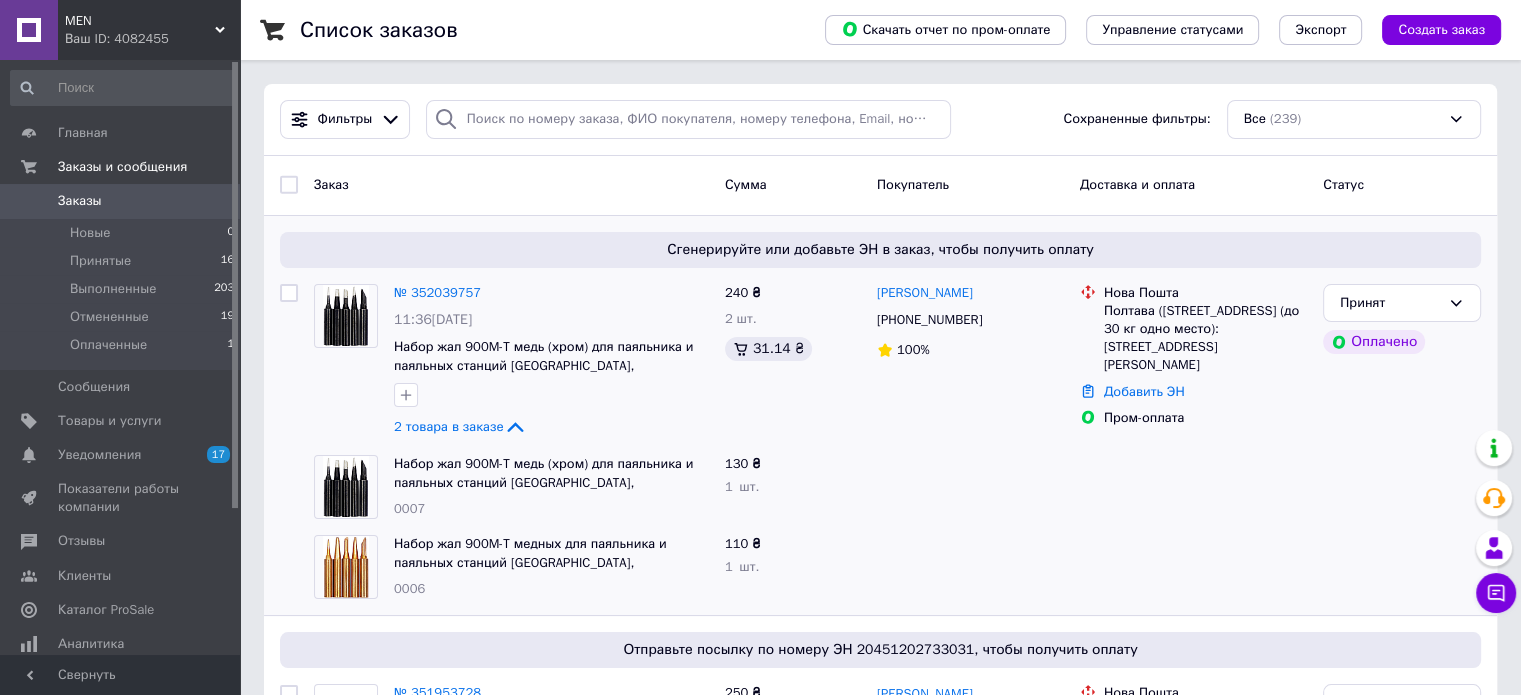 click on "№ 352039757" at bounding box center (437, 292) 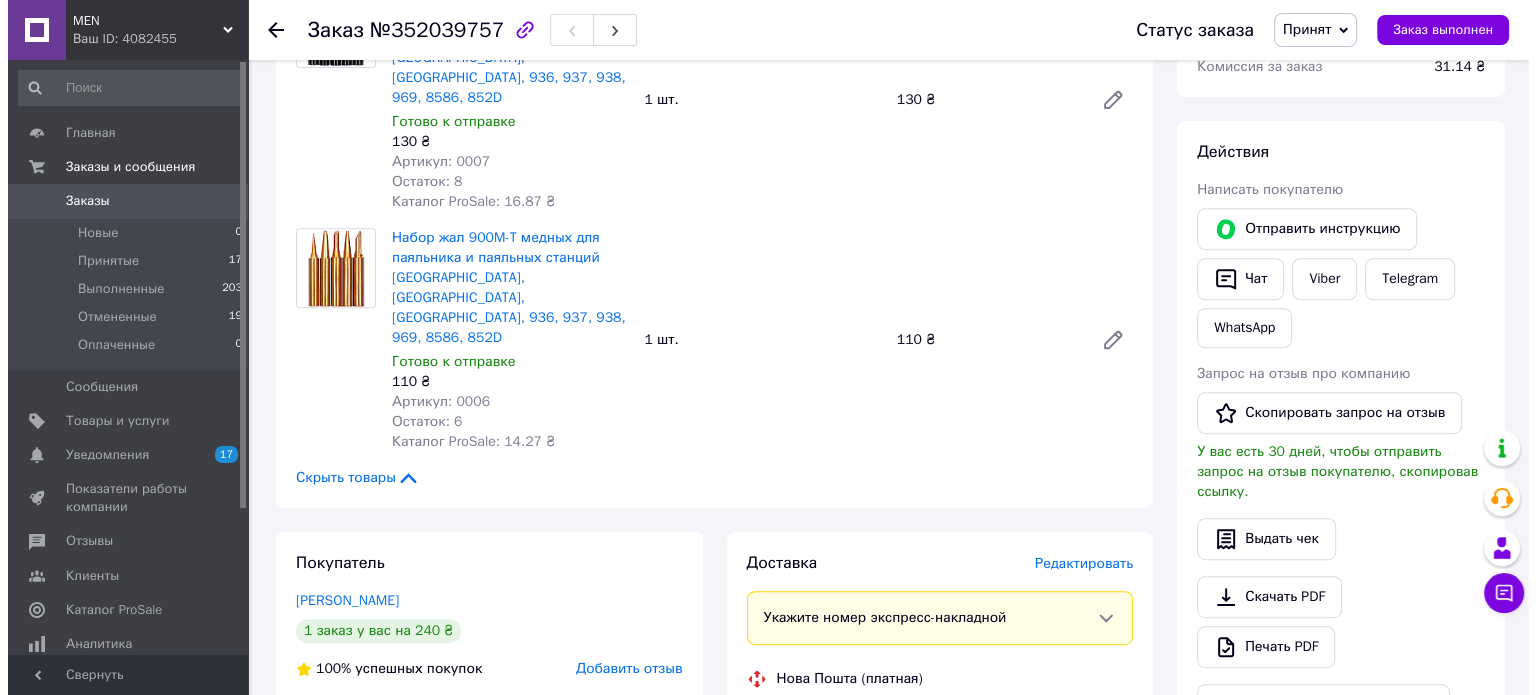 scroll, scrollTop: 1000, scrollLeft: 0, axis: vertical 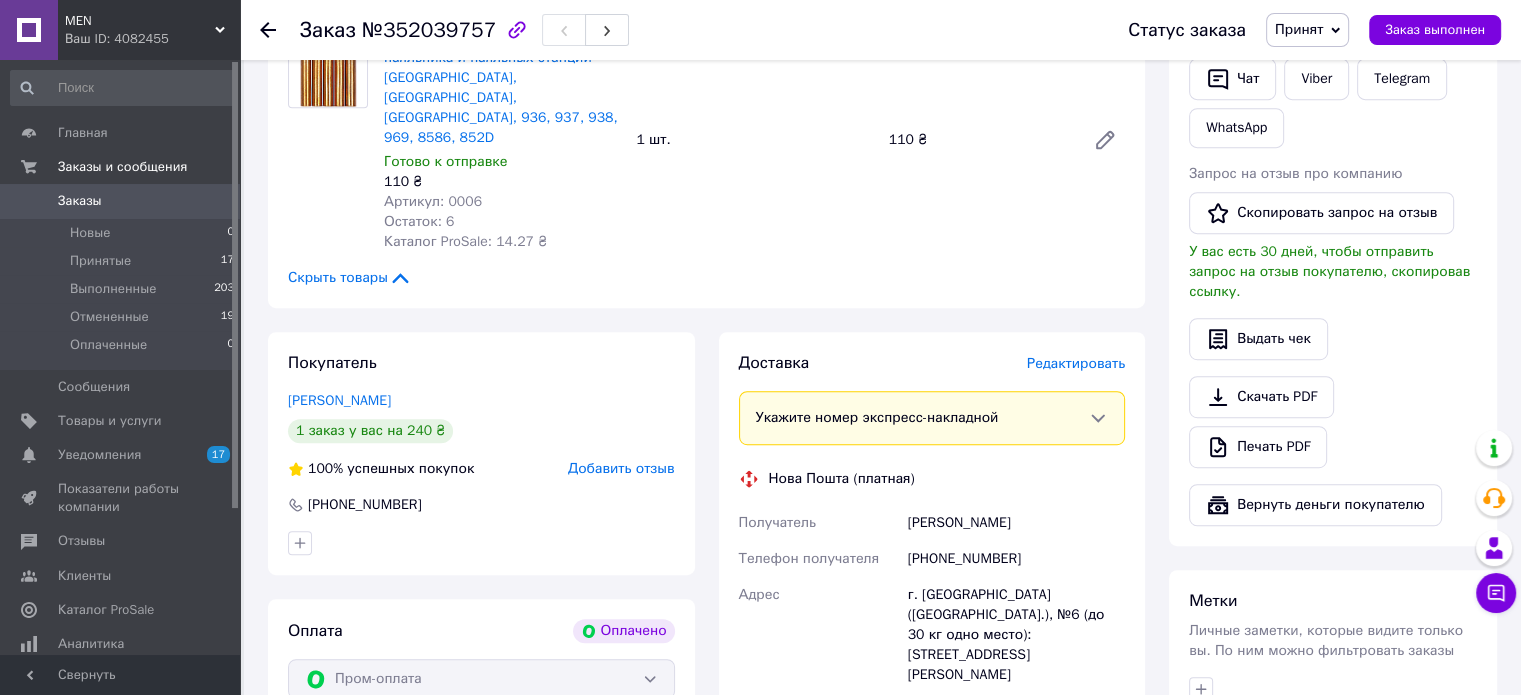 click on "Редактировать" at bounding box center (1076, 363) 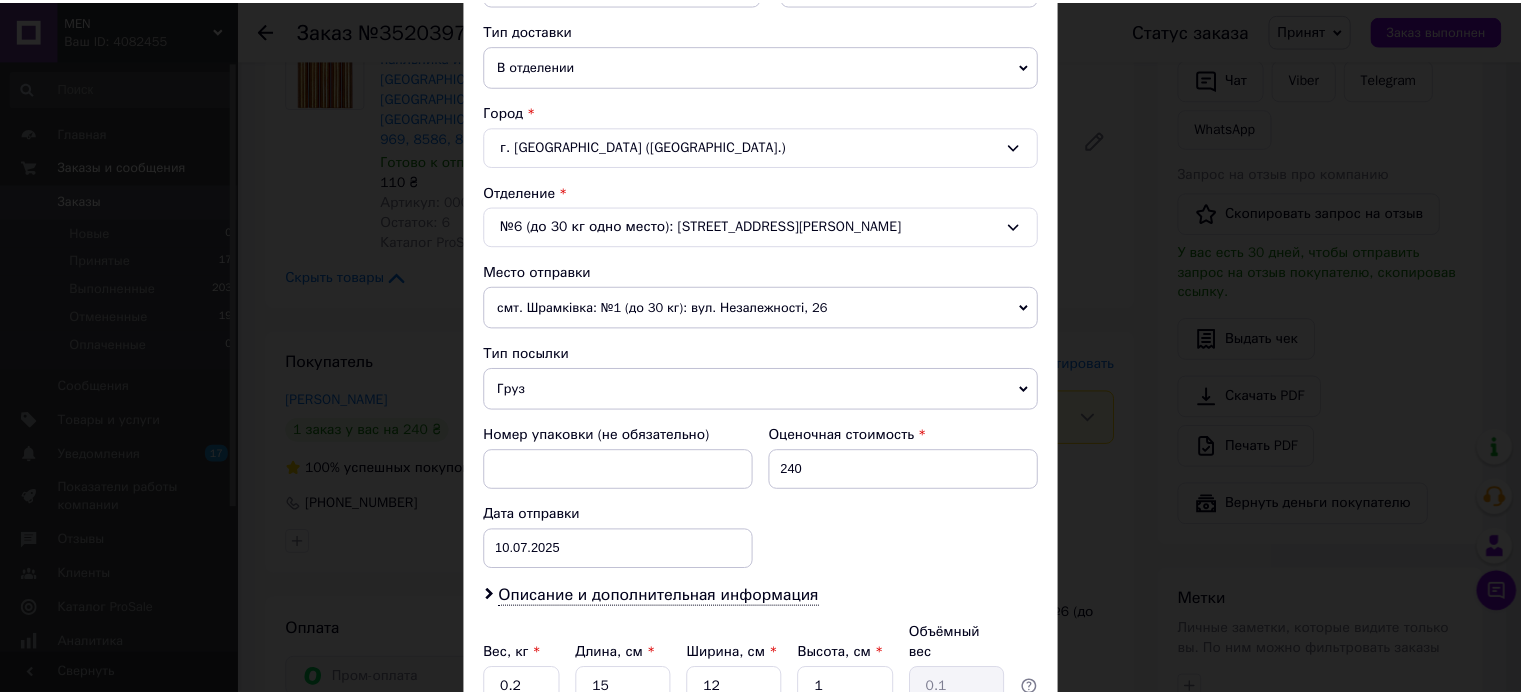 scroll, scrollTop: 600, scrollLeft: 0, axis: vertical 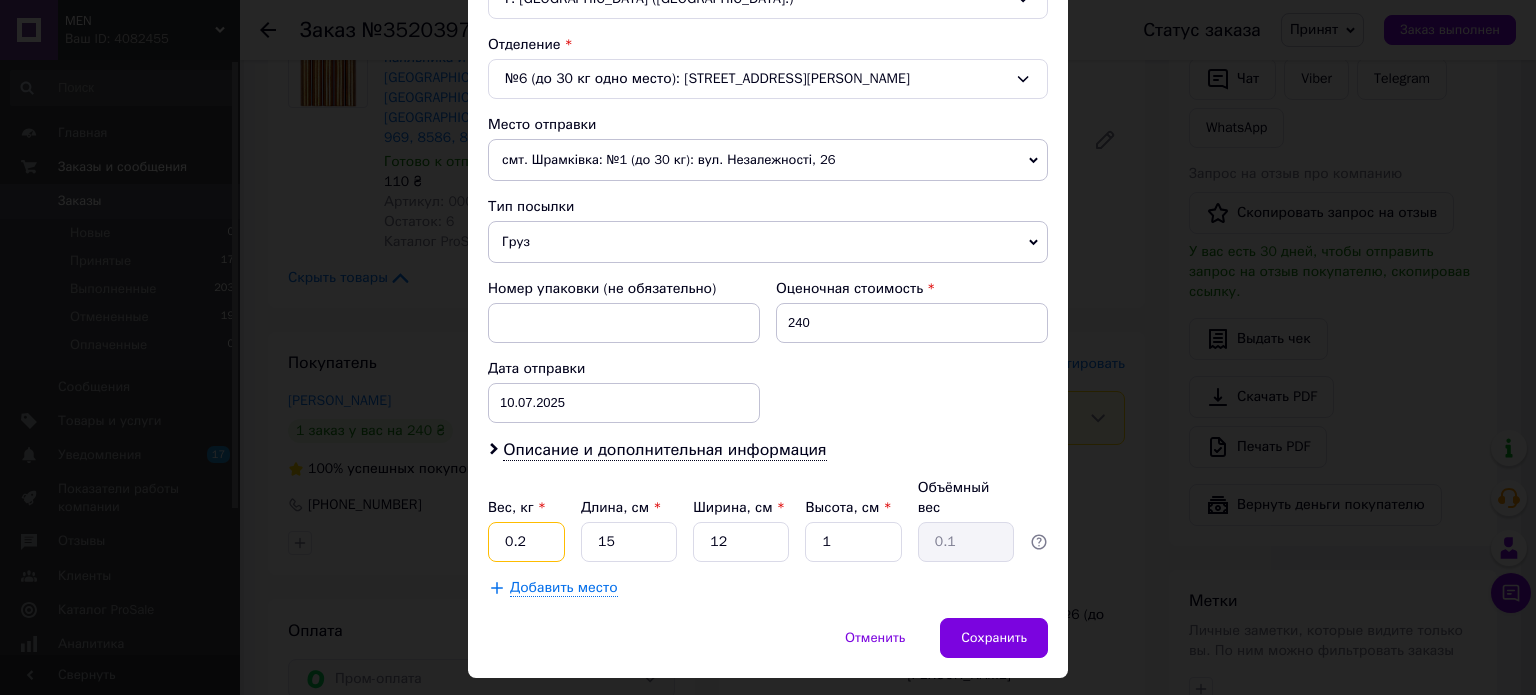click on "0.2" at bounding box center (526, 542) 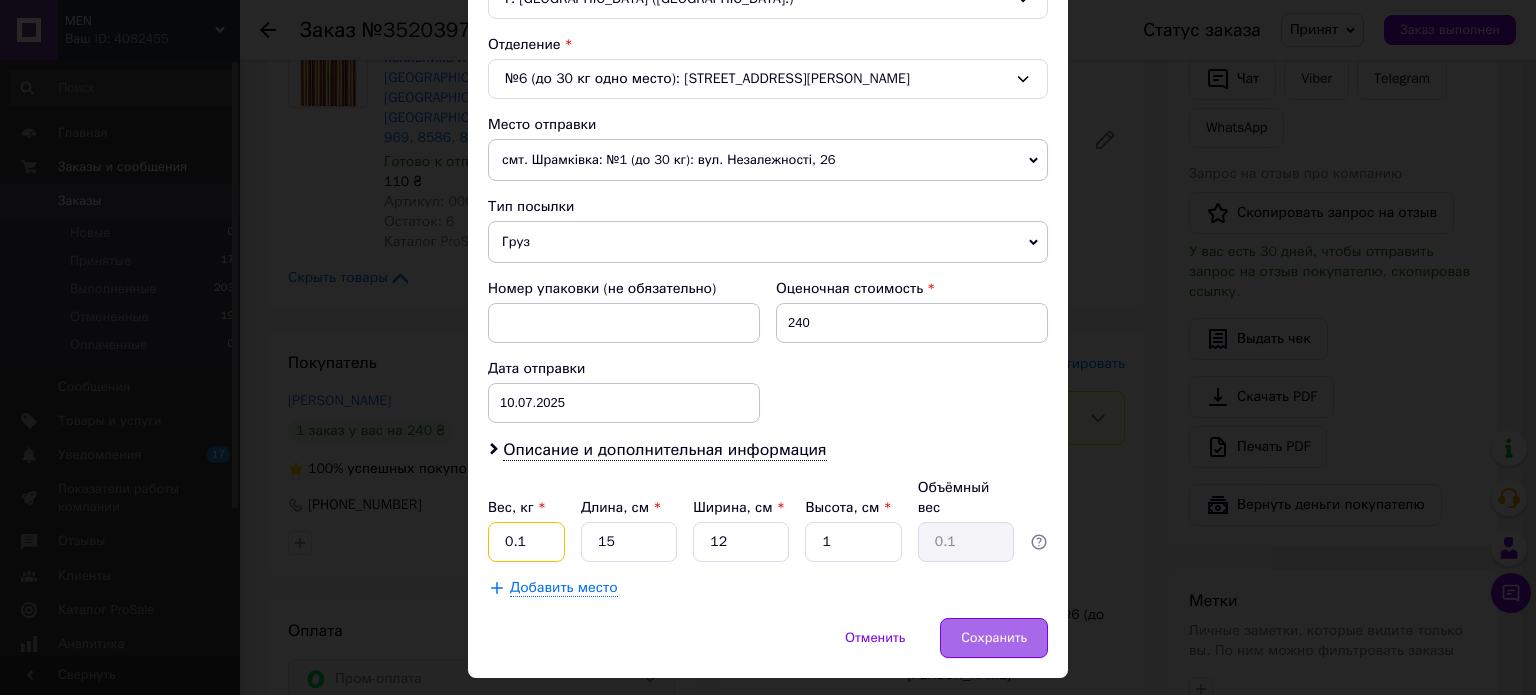 type on "0.1" 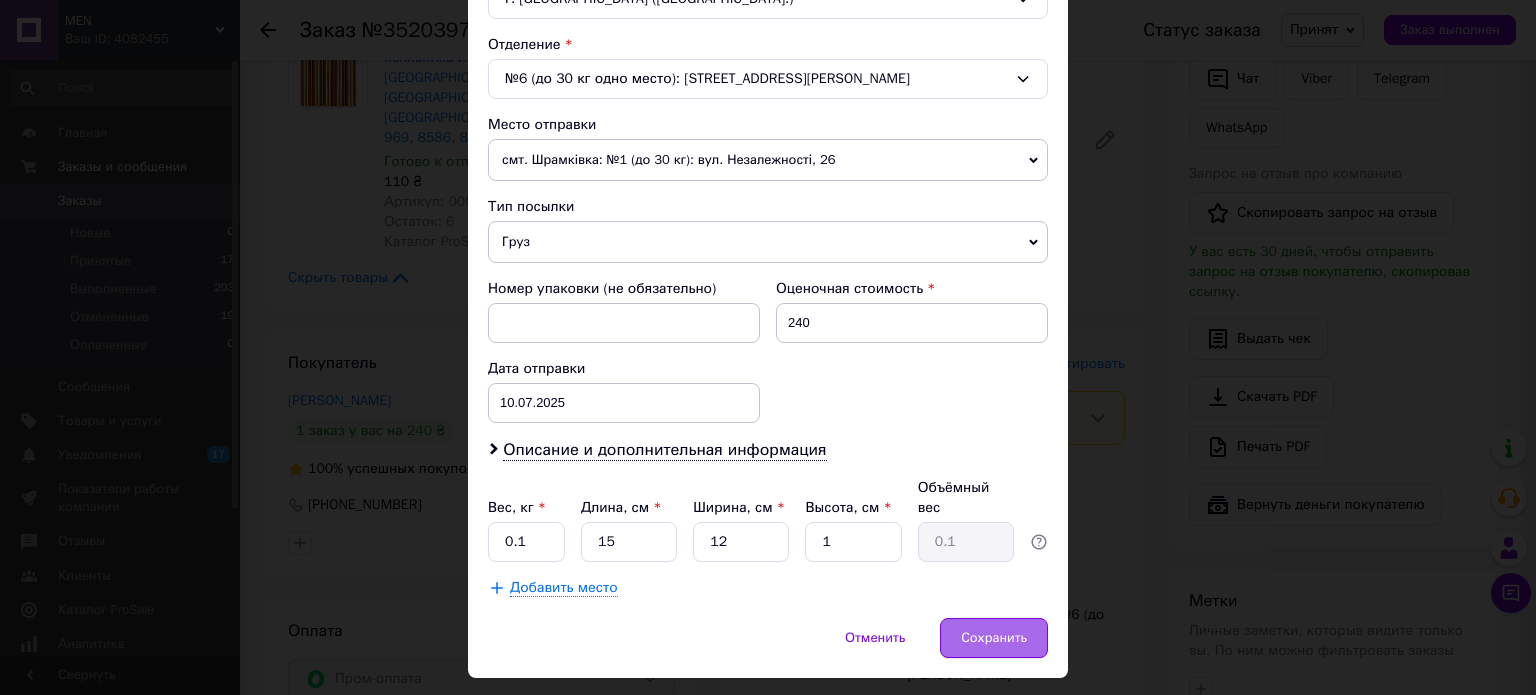 click on "Сохранить" at bounding box center [994, 638] 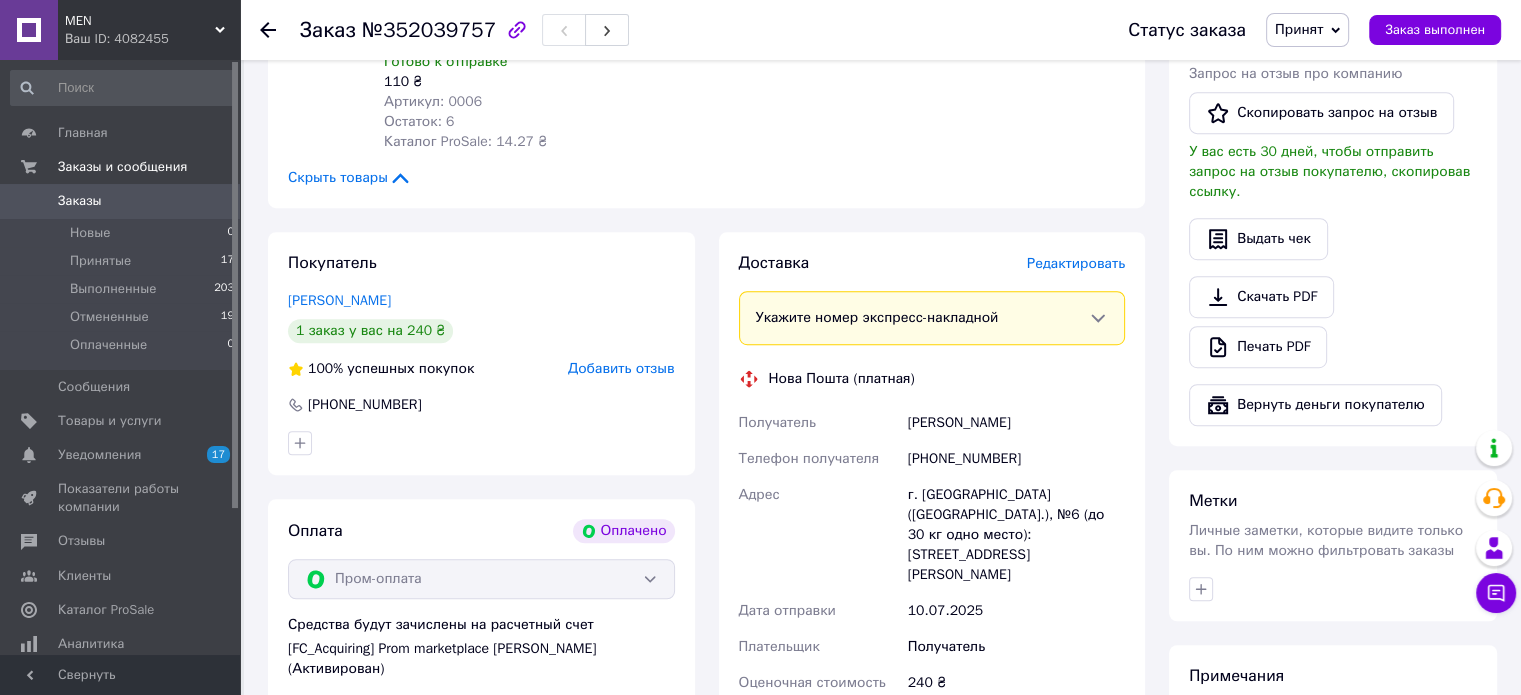 scroll, scrollTop: 1200, scrollLeft: 0, axis: vertical 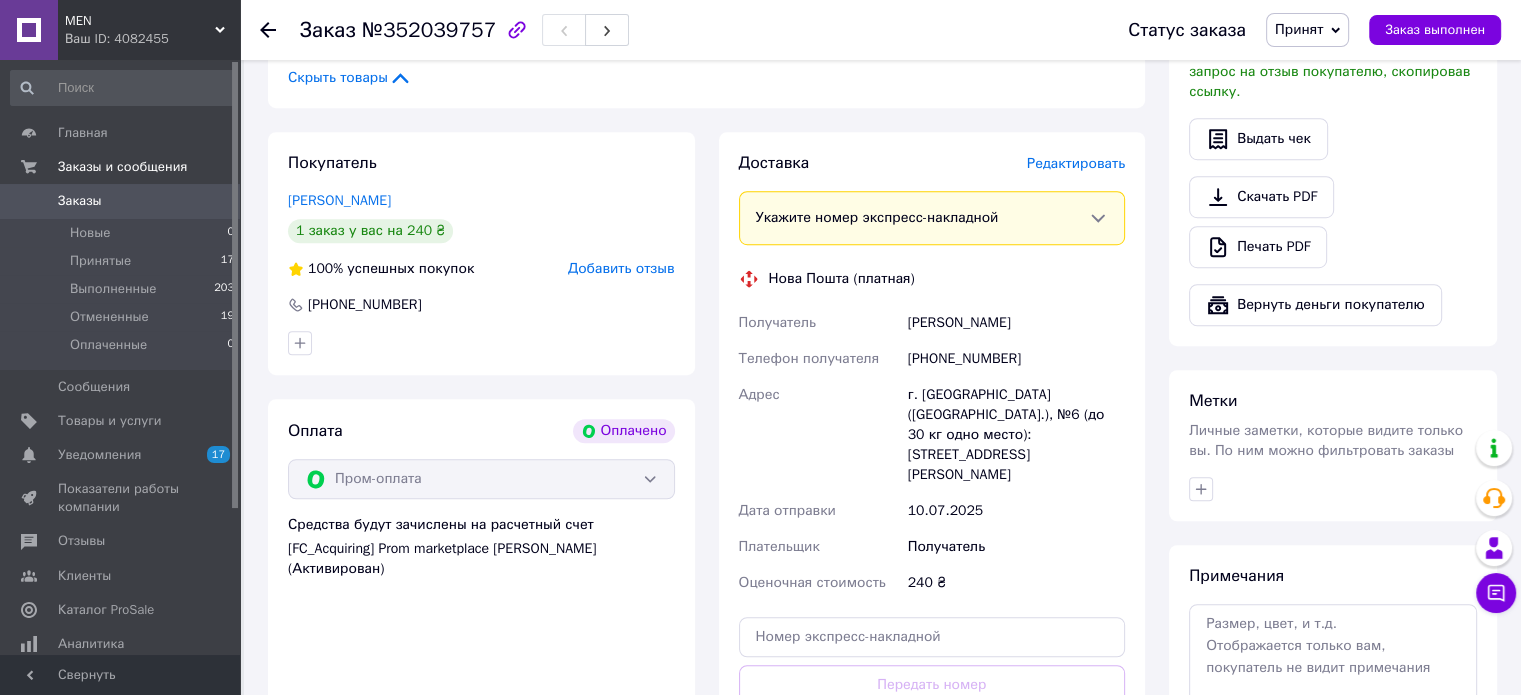 click on "Сгенерировать ЭН" at bounding box center [932, 774] 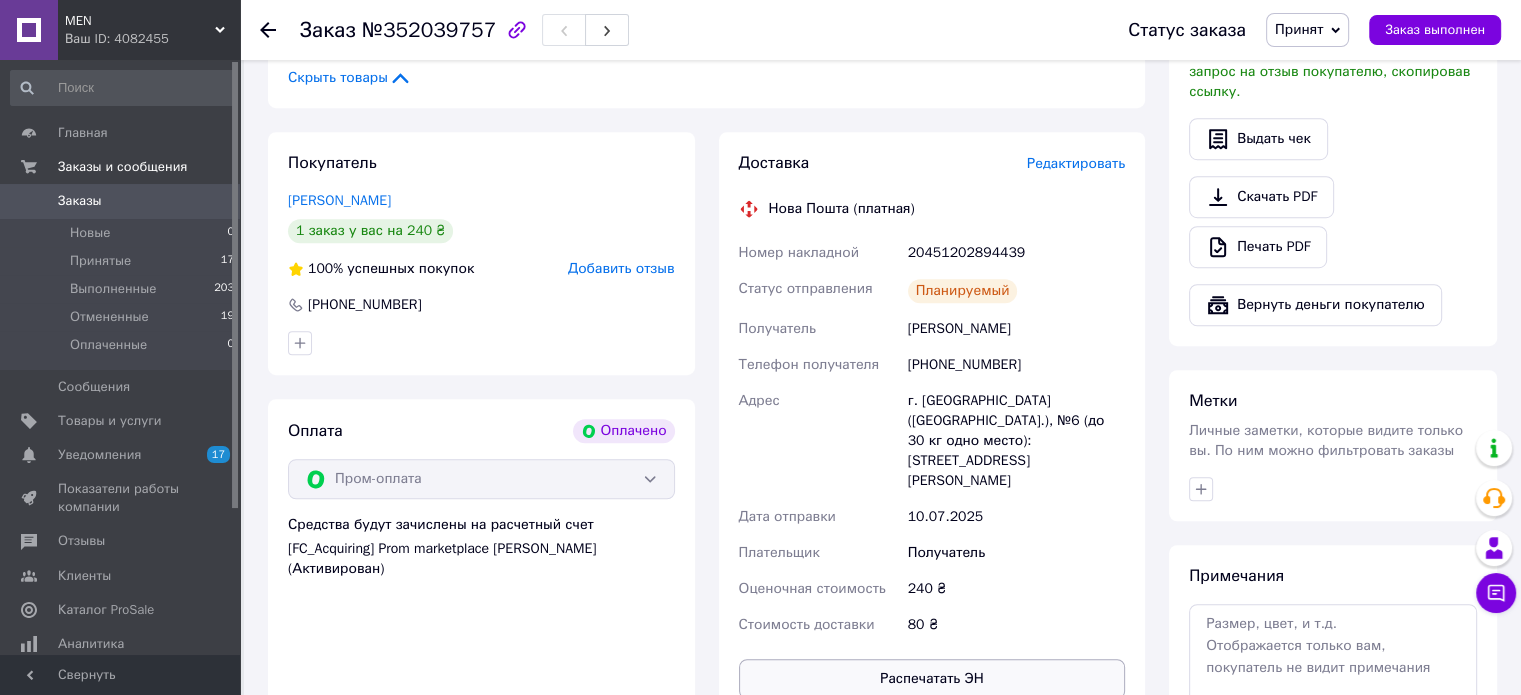 click on "Распечатать ЭН" at bounding box center [932, 679] 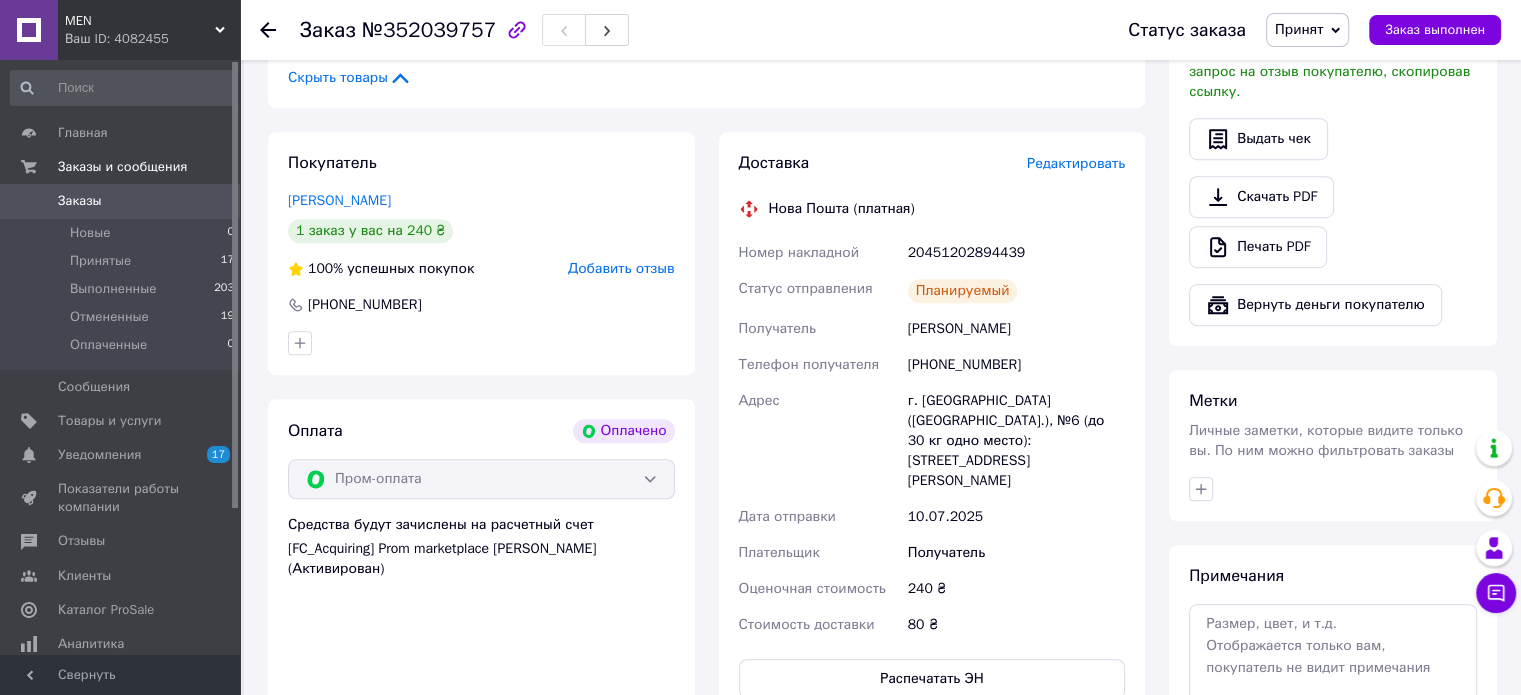 click on "0" at bounding box center (212, 201) 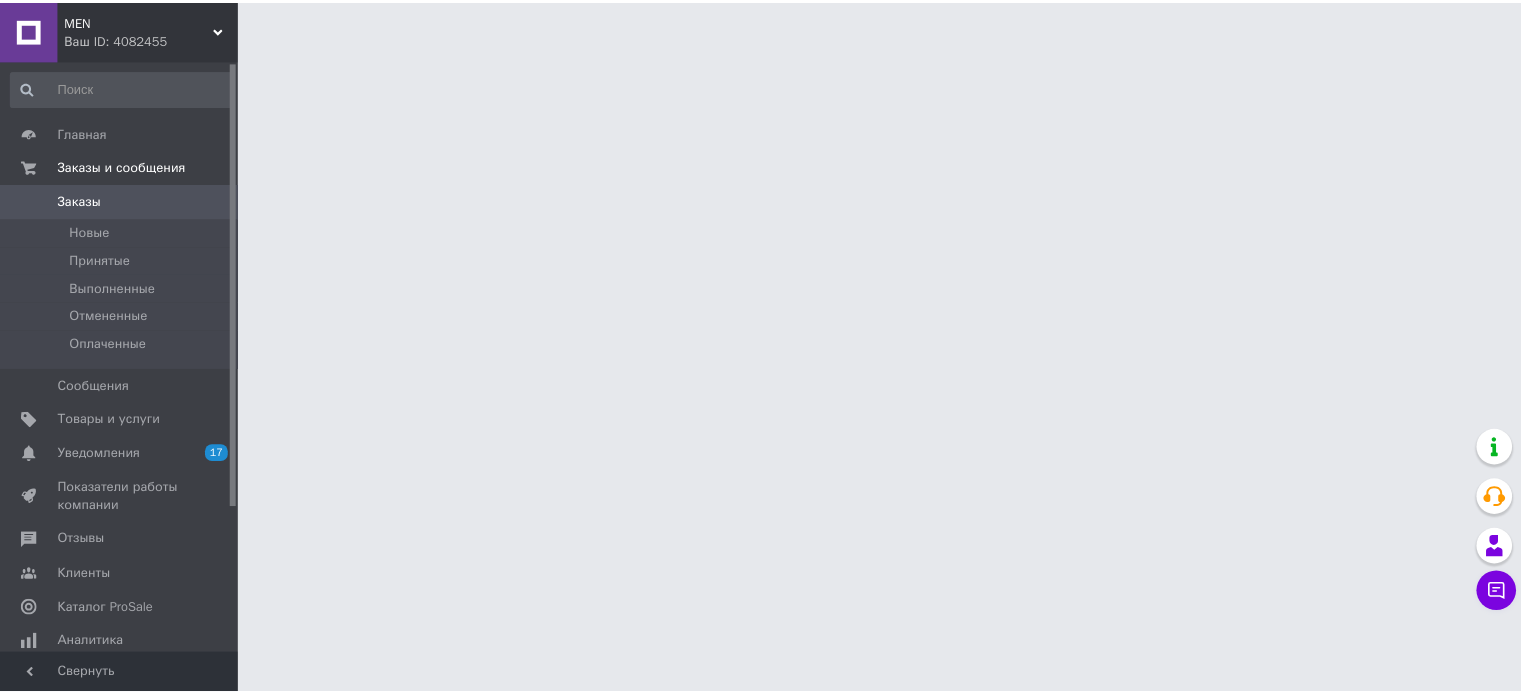 scroll, scrollTop: 0, scrollLeft: 0, axis: both 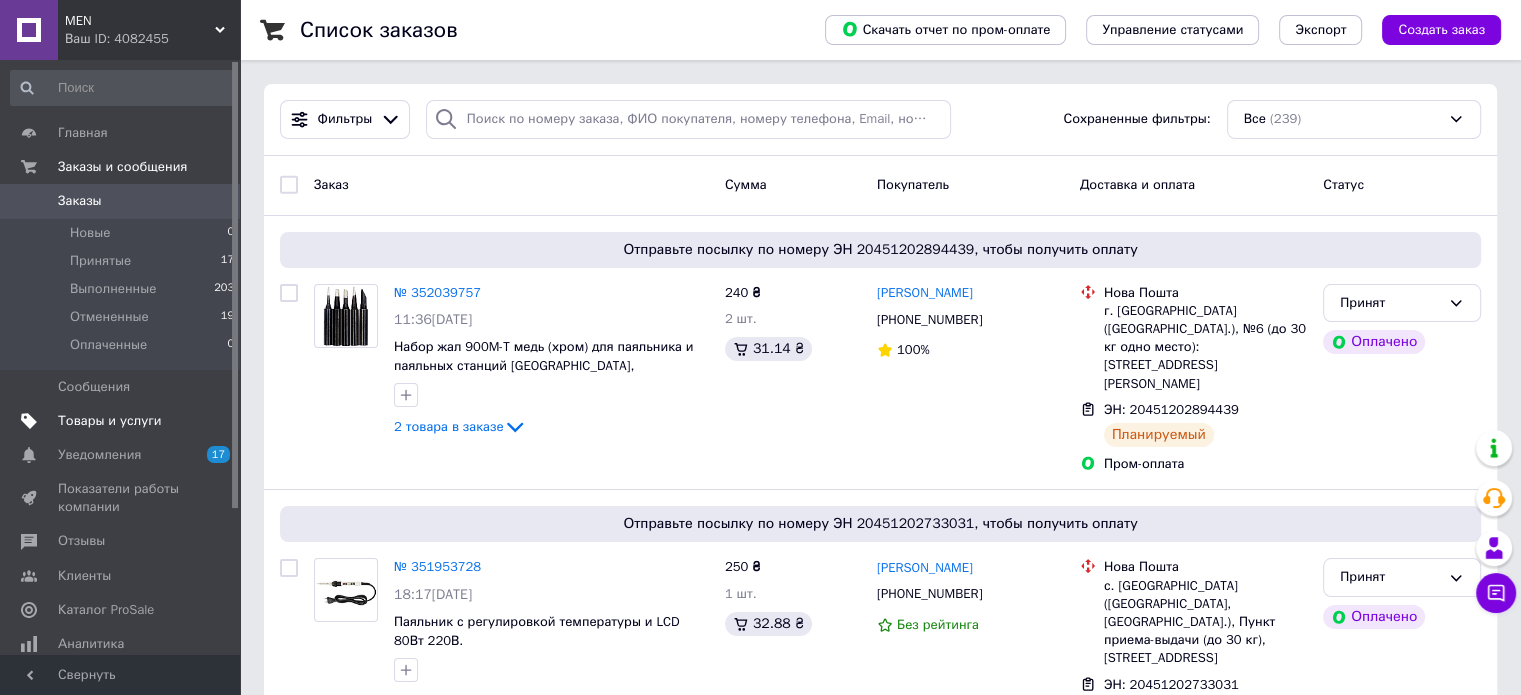 click on "Товары и услуги" at bounding box center (110, 421) 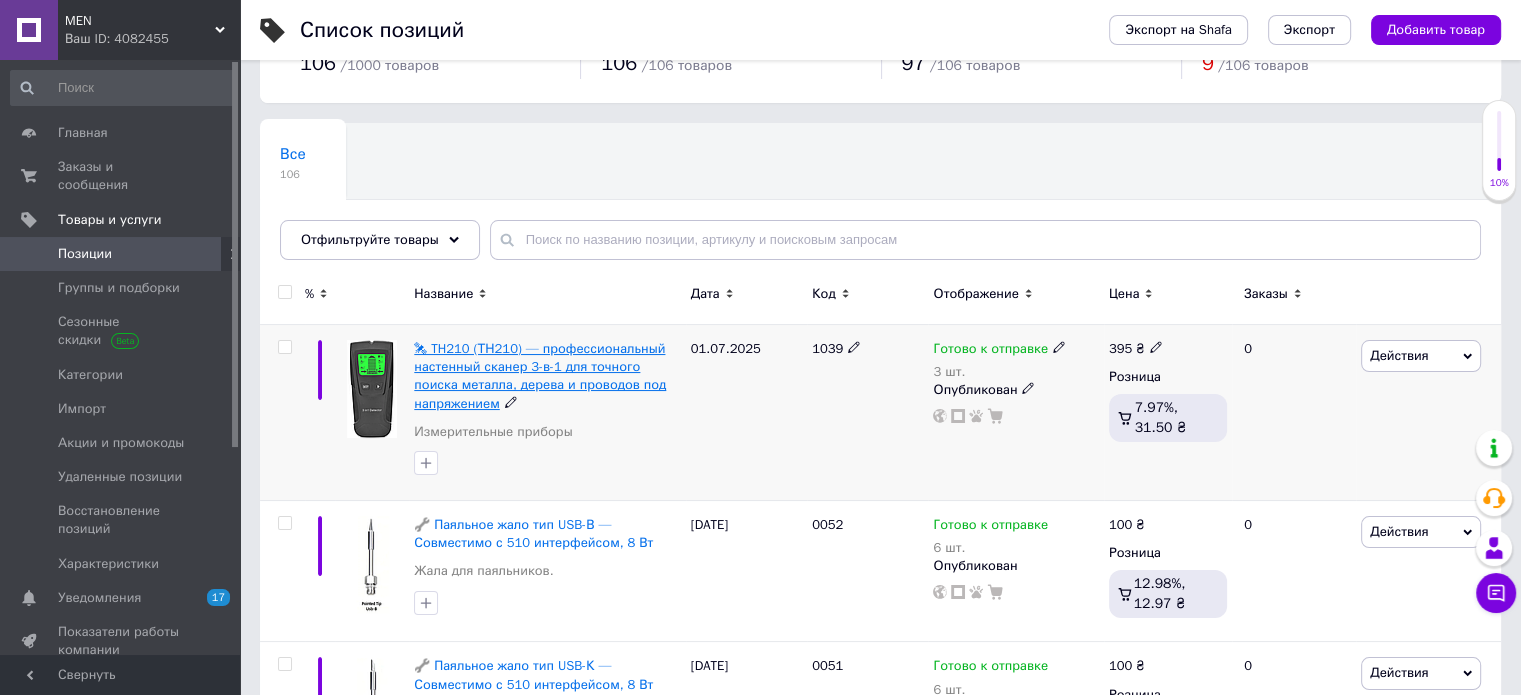 scroll, scrollTop: 200, scrollLeft: 0, axis: vertical 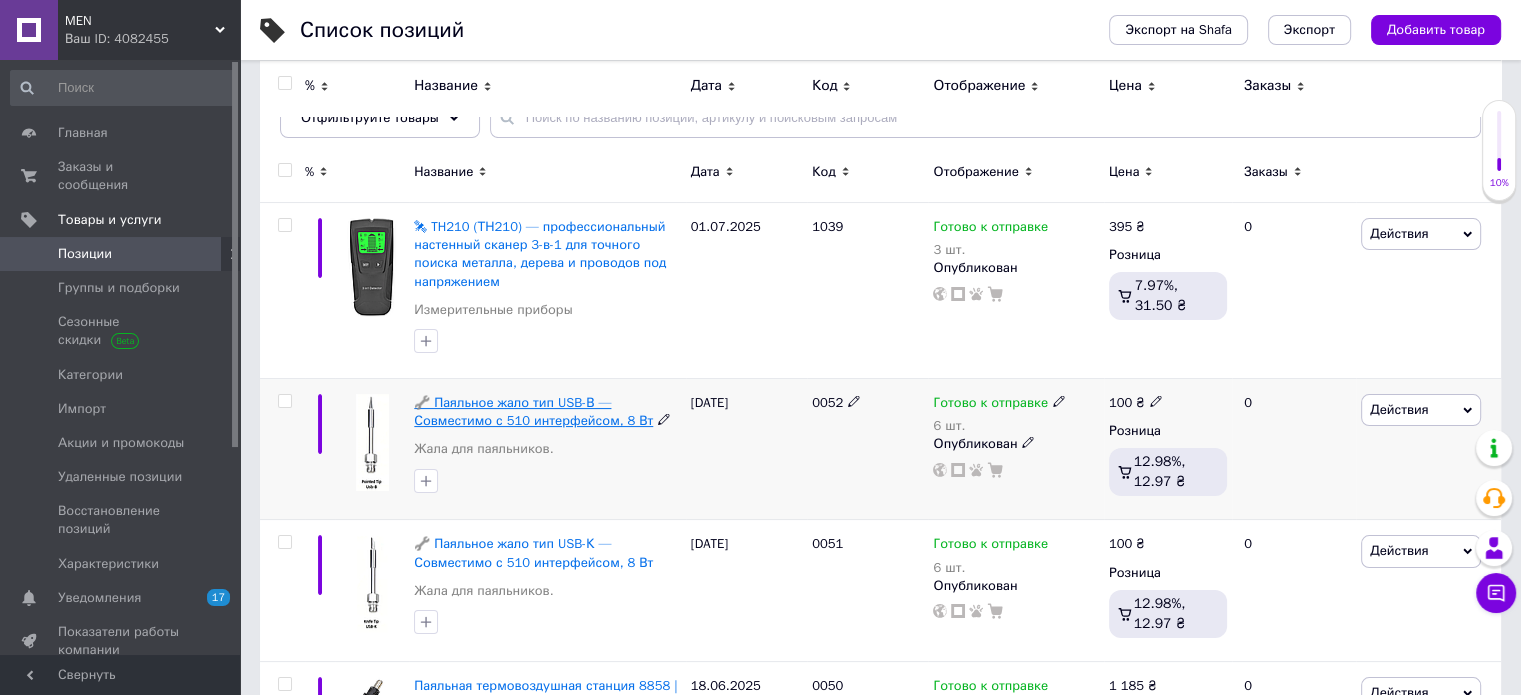 click on "🔧 Паяльное жало тип USB-В — Совместимо с 510 интерфейсом, 8 Вт" at bounding box center (533, 411) 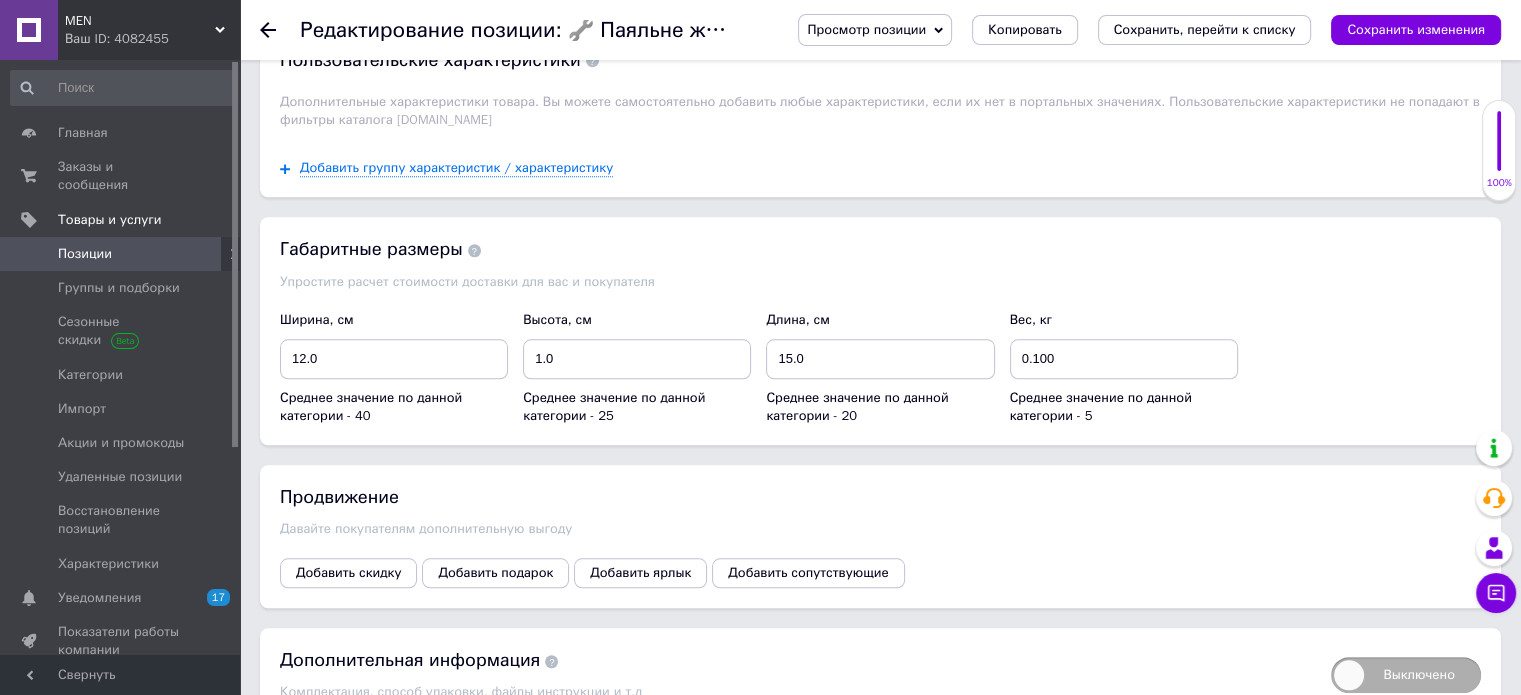 scroll, scrollTop: 1997, scrollLeft: 0, axis: vertical 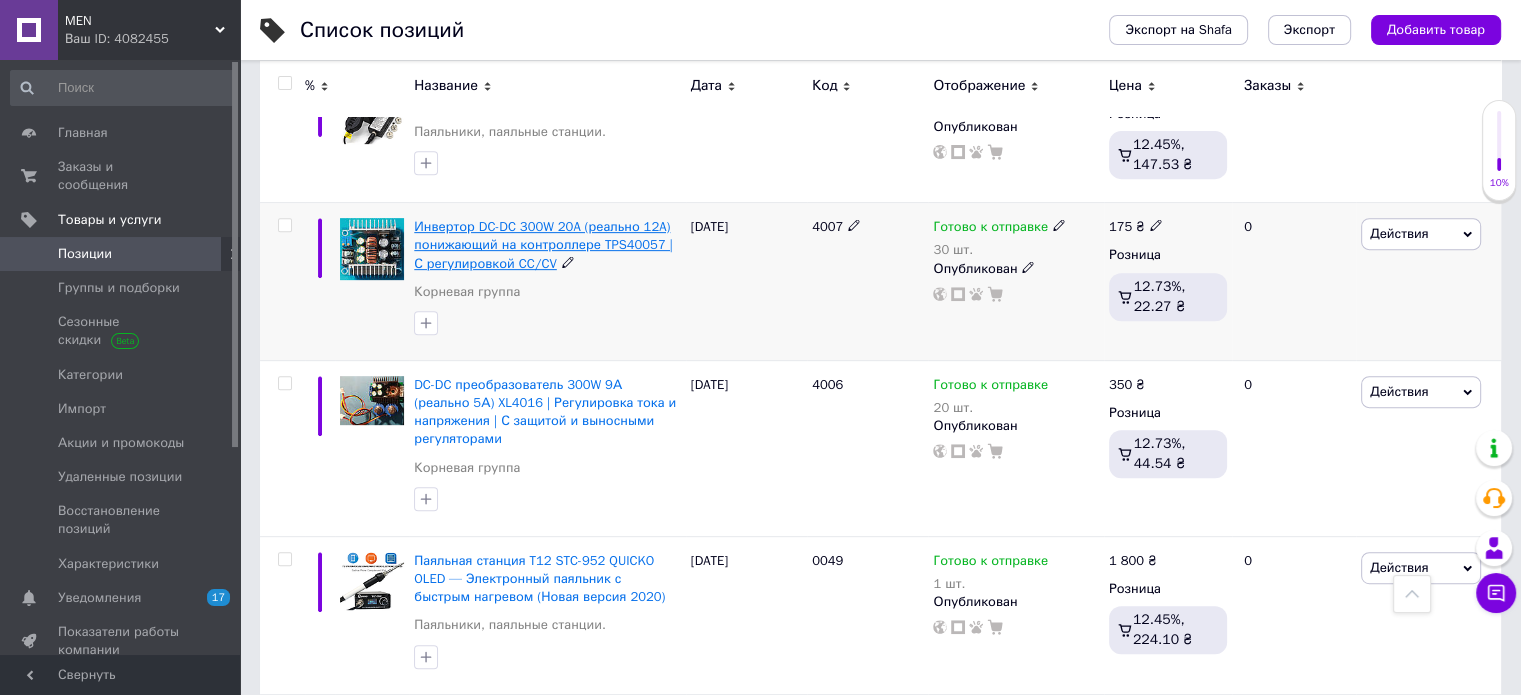click on "Инвертор DC-DC 300W 20A (реально 12A) понижающий на контроллере TPS40057 | С регулировкой CC/CV" at bounding box center [543, 244] 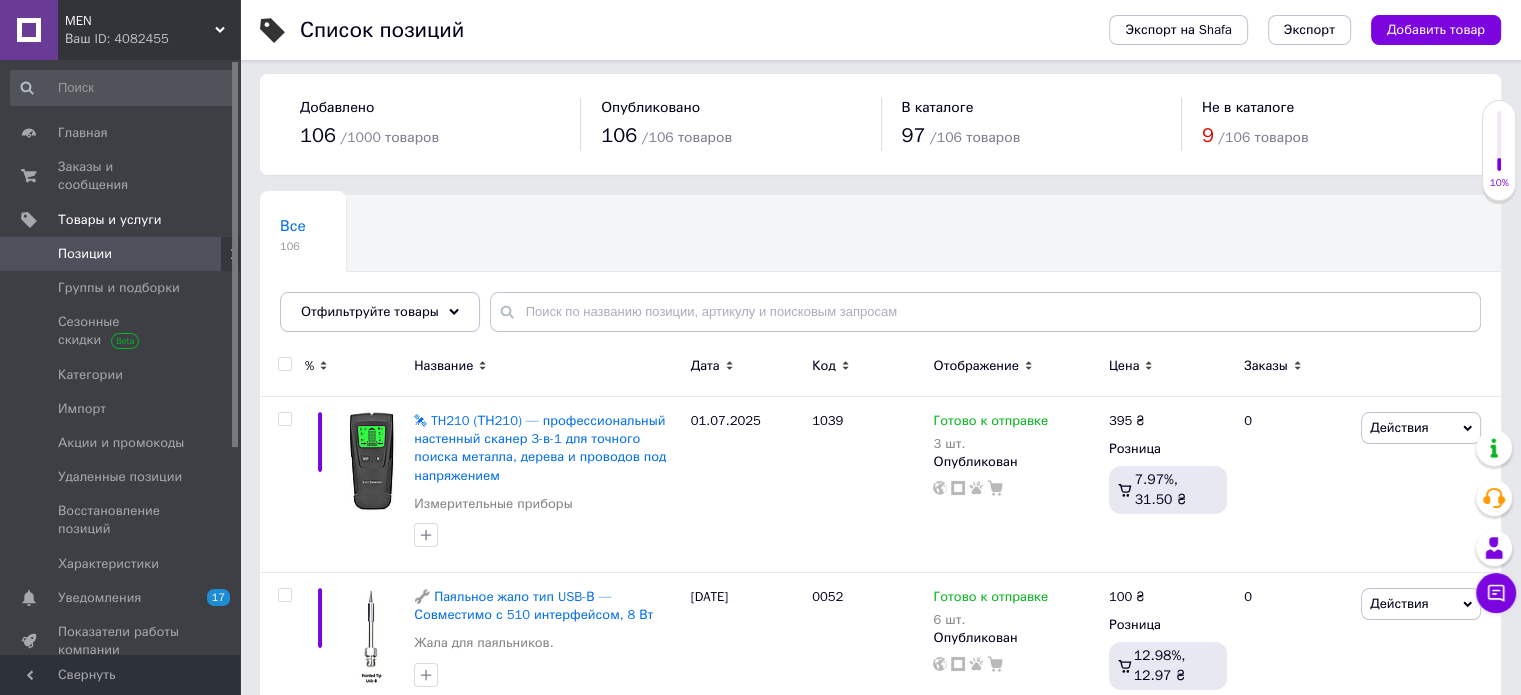 scroll, scrollTop: 0, scrollLeft: 0, axis: both 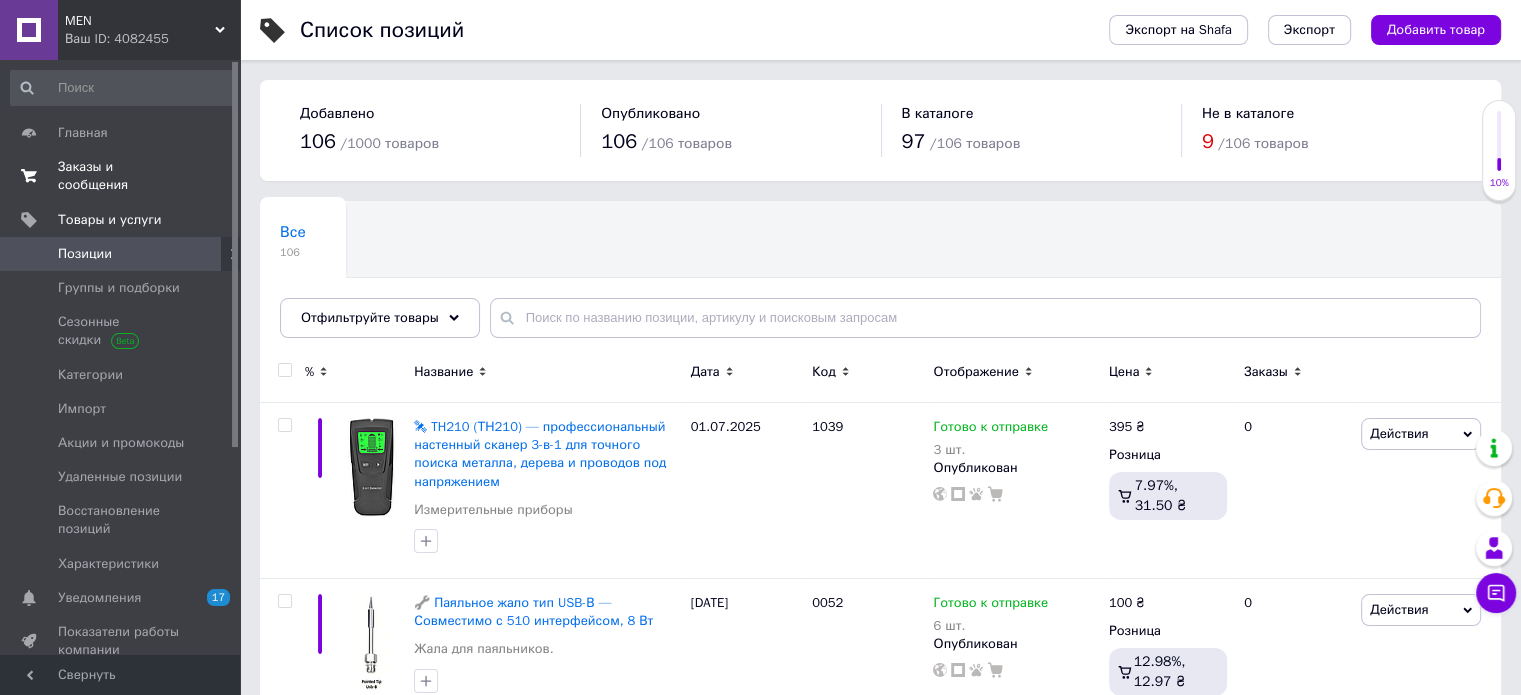 click on "Заказы и сообщения" at bounding box center (121, 176) 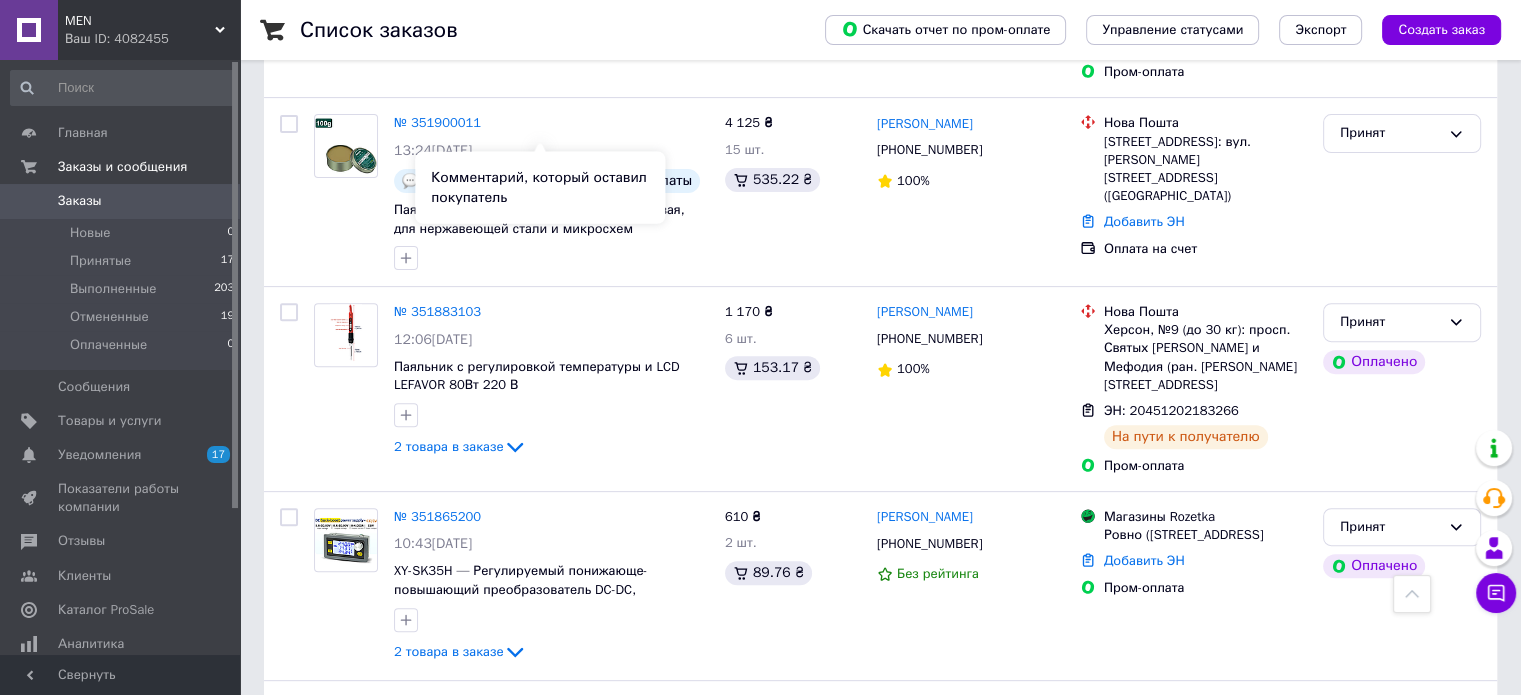scroll, scrollTop: 800, scrollLeft: 0, axis: vertical 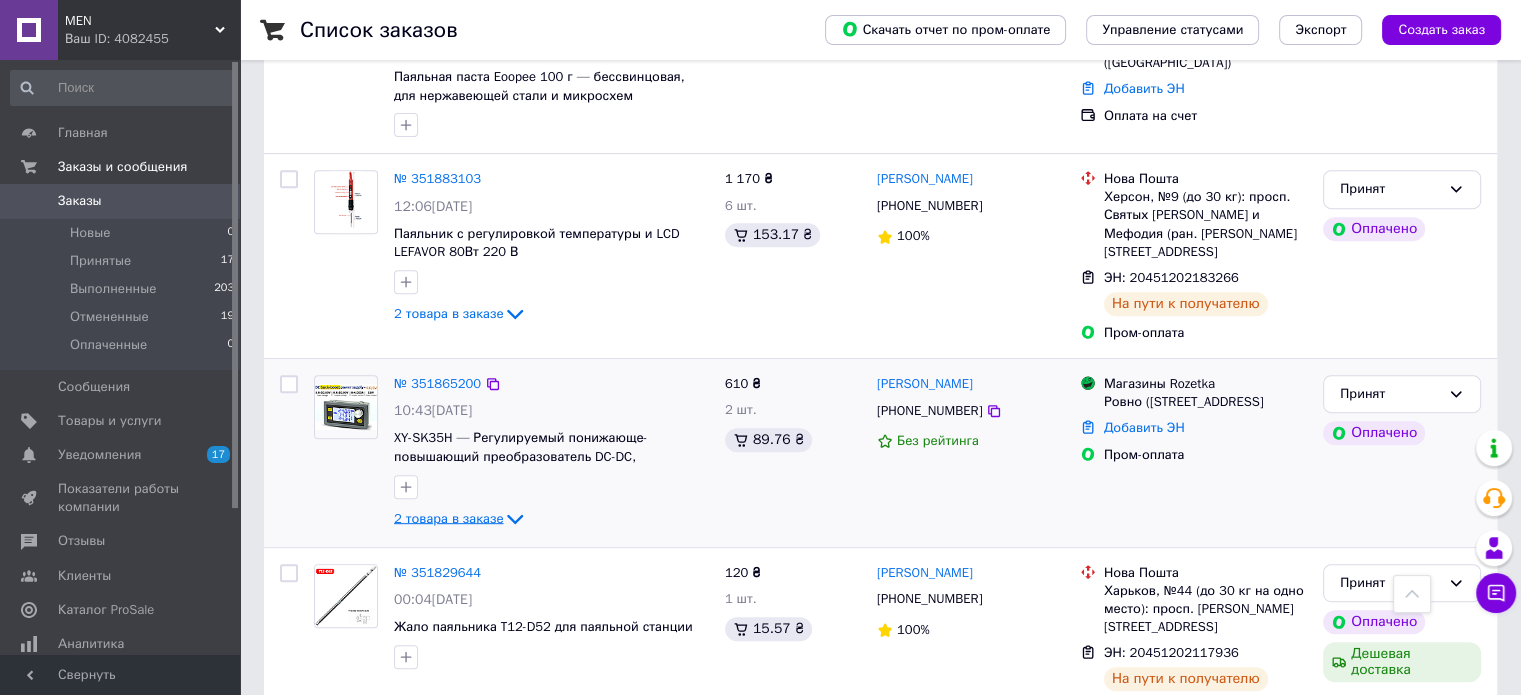 click on "2 товара в заказе" at bounding box center (448, 517) 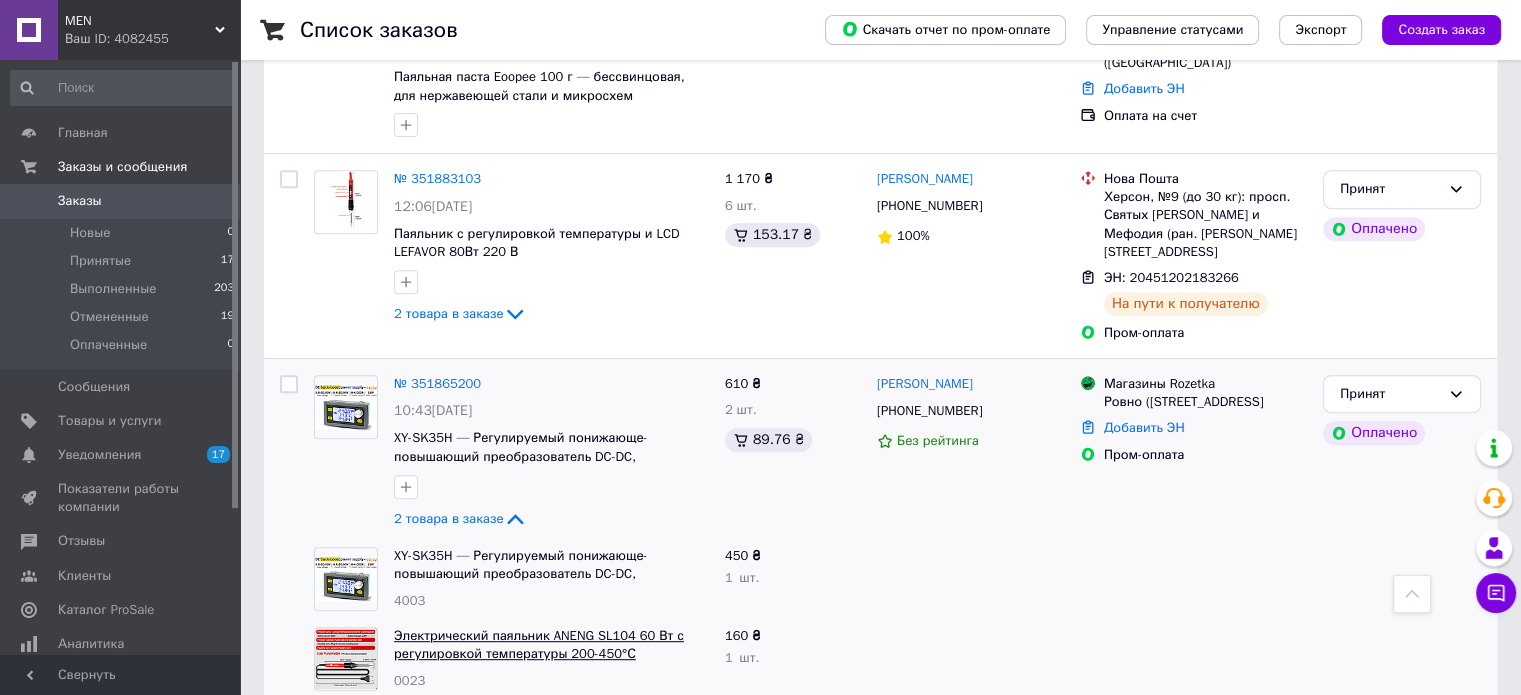 click on "Электрический паяльник ANENG SL104 60 Вт с регулировкой температуры 200-450°С" at bounding box center [539, 645] 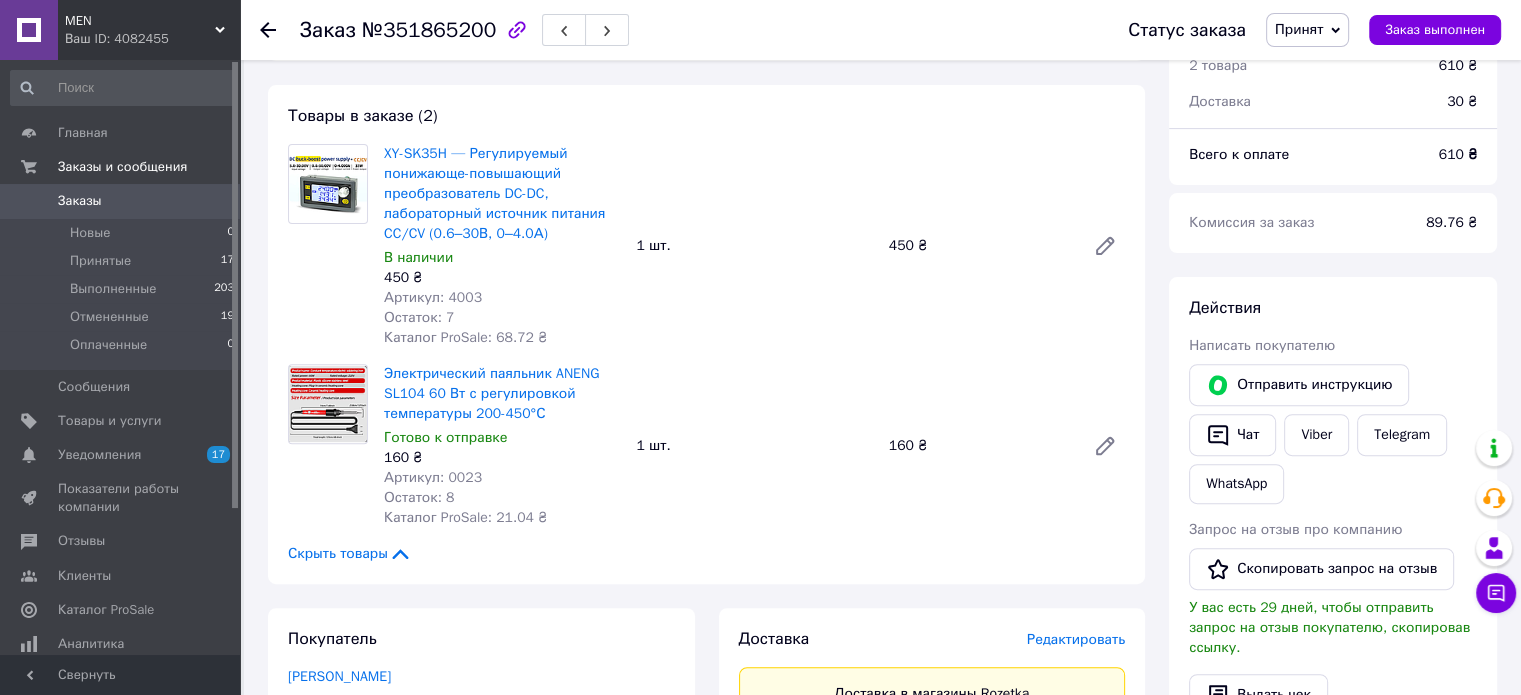 scroll, scrollTop: 800, scrollLeft: 0, axis: vertical 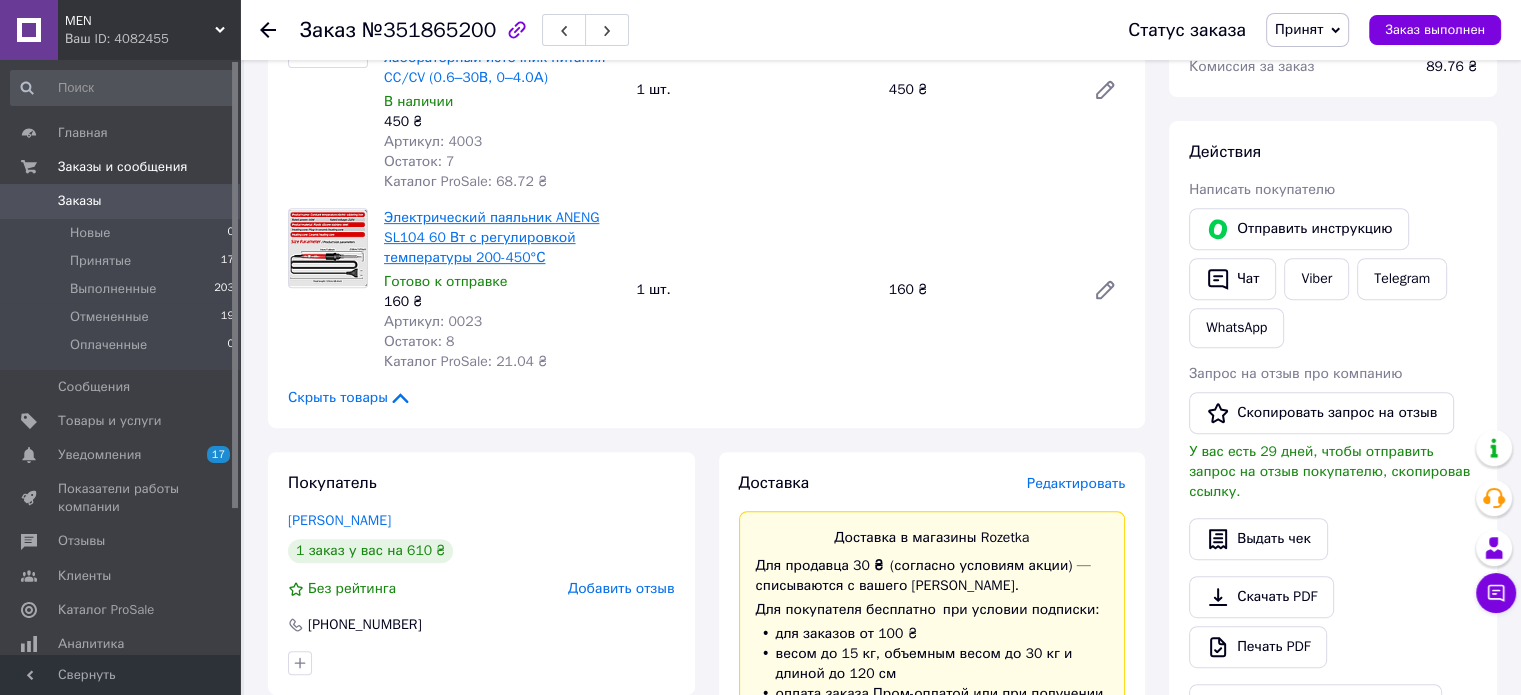 click on "Электрический паяльник ANENG SL104 60 Вт с регулировкой температуры 200-450°С" at bounding box center [491, 237] 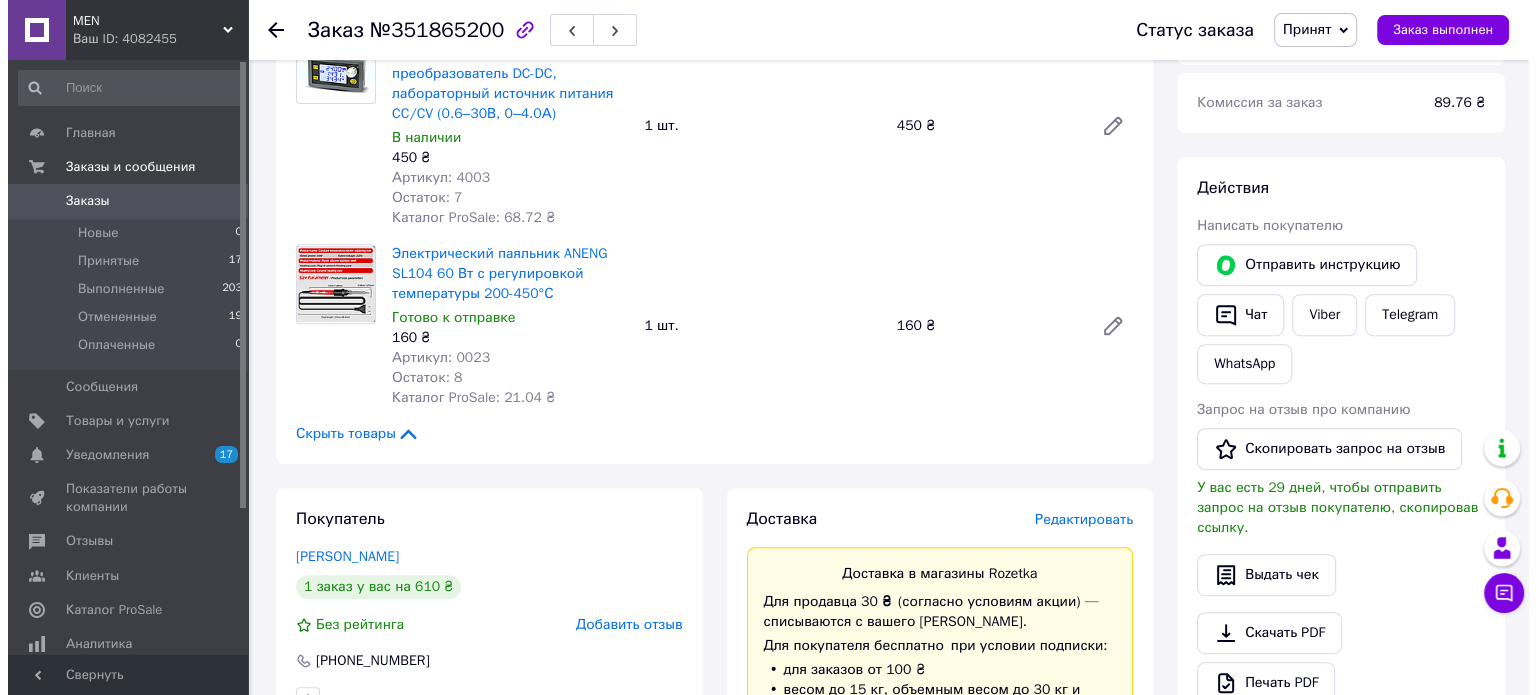 scroll, scrollTop: 800, scrollLeft: 0, axis: vertical 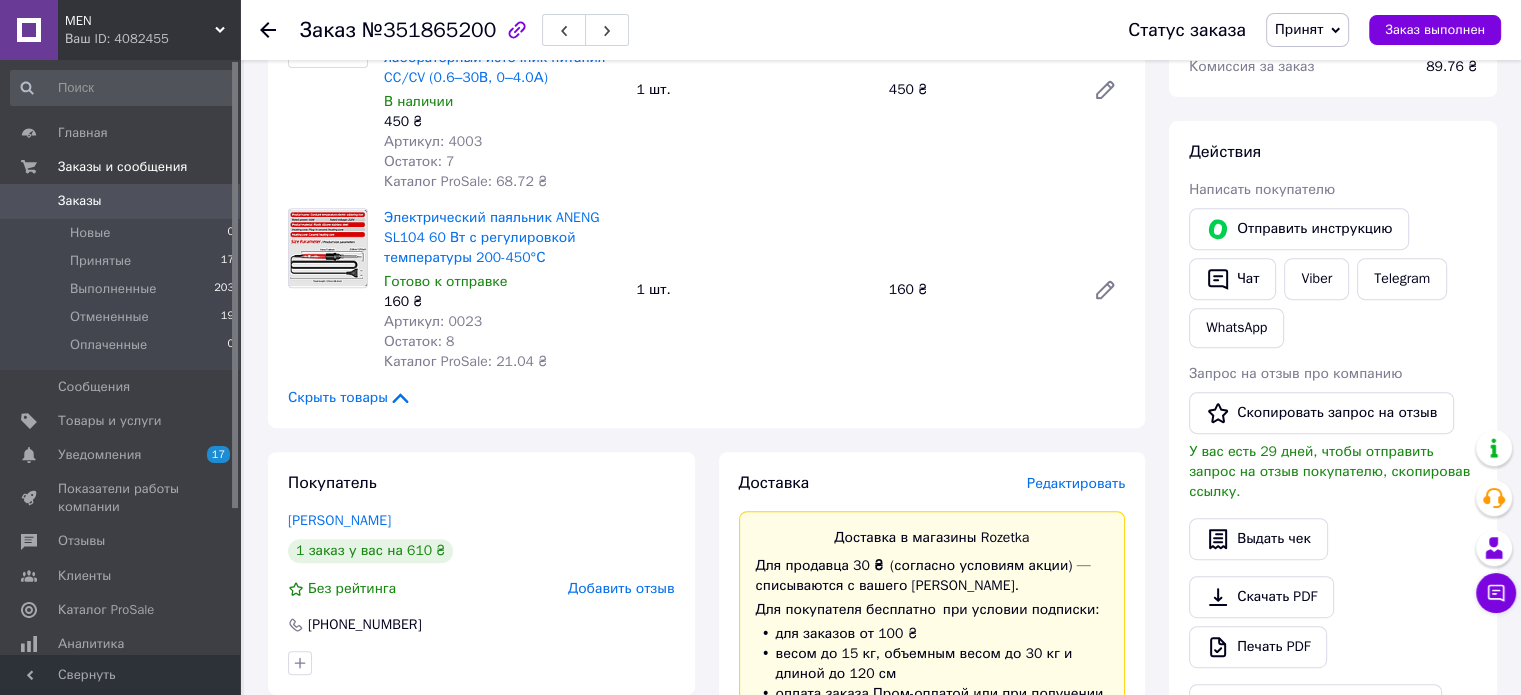 click on "Редактировать" at bounding box center [1076, 483] 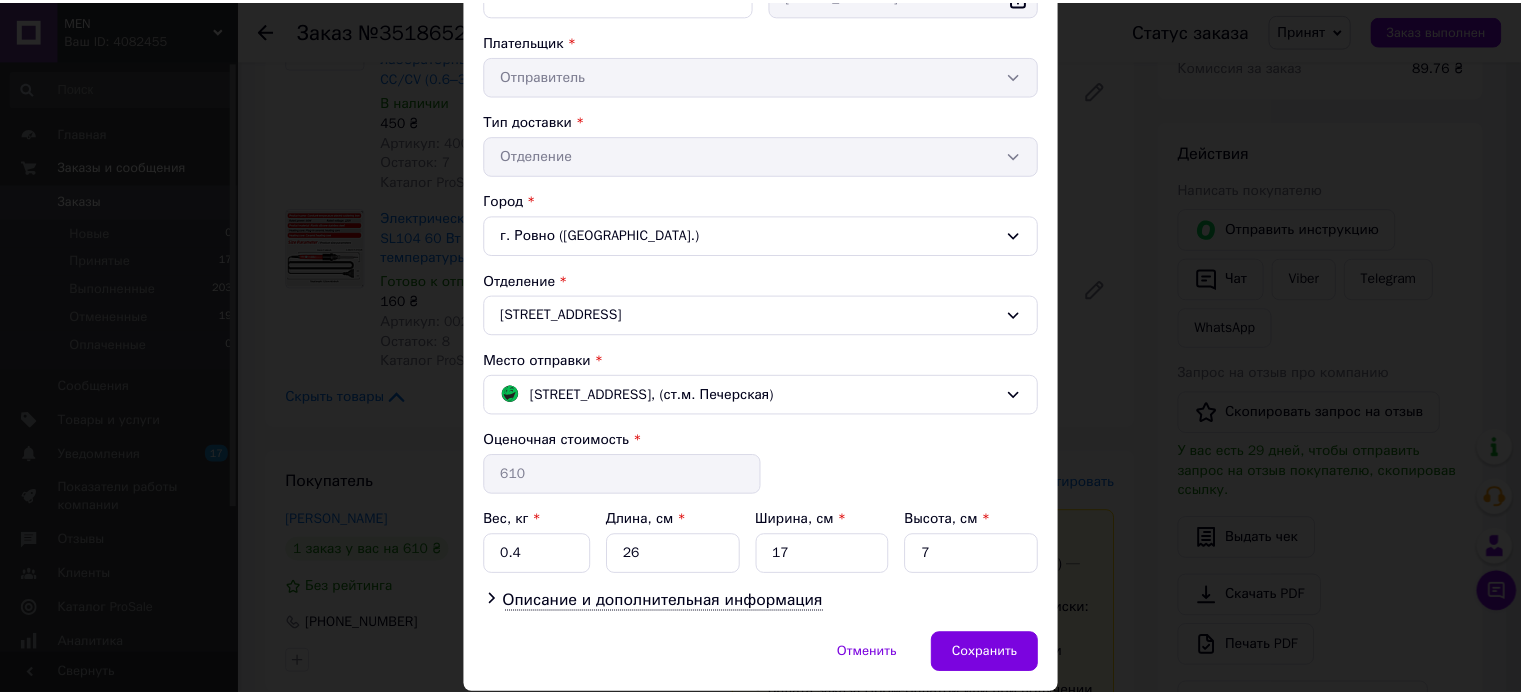 scroll, scrollTop: 424, scrollLeft: 0, axis: vertical 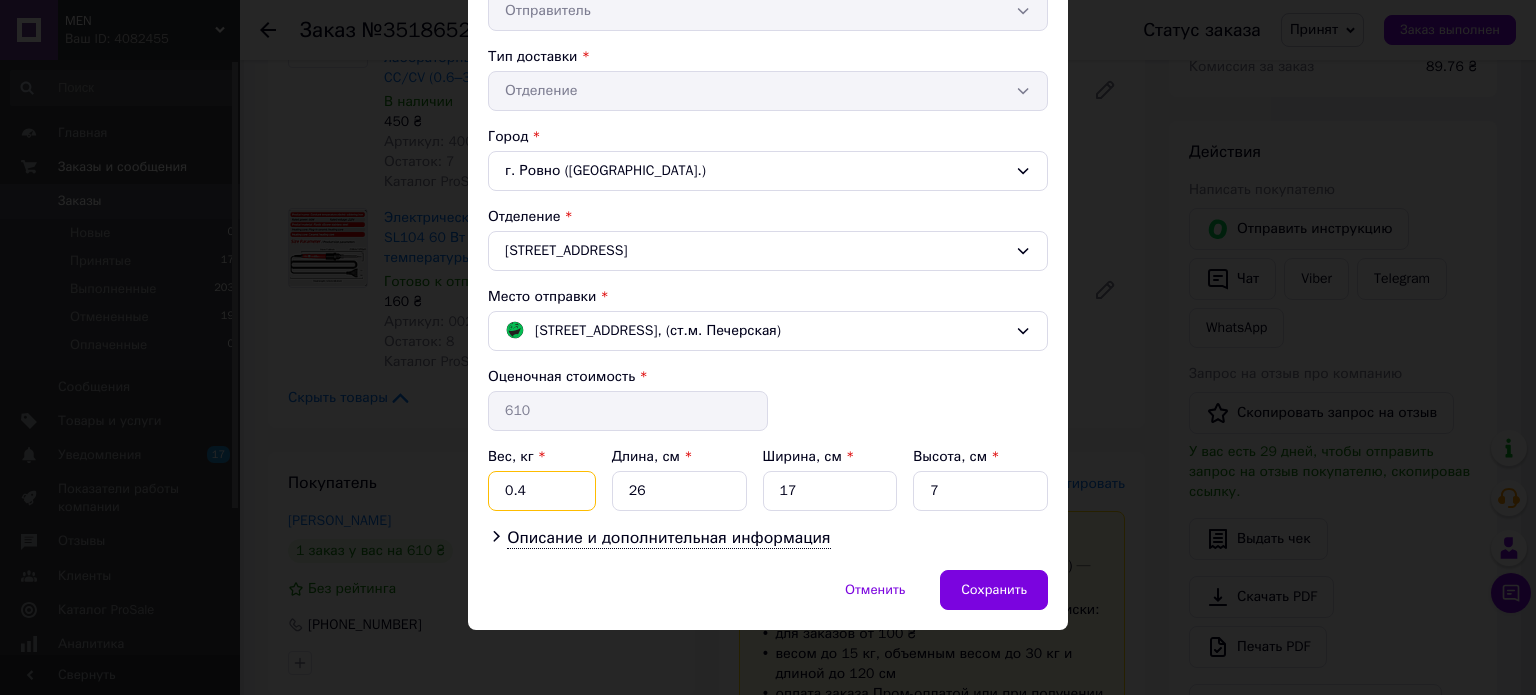 click on "0.4" at bounding box center (542, 491) 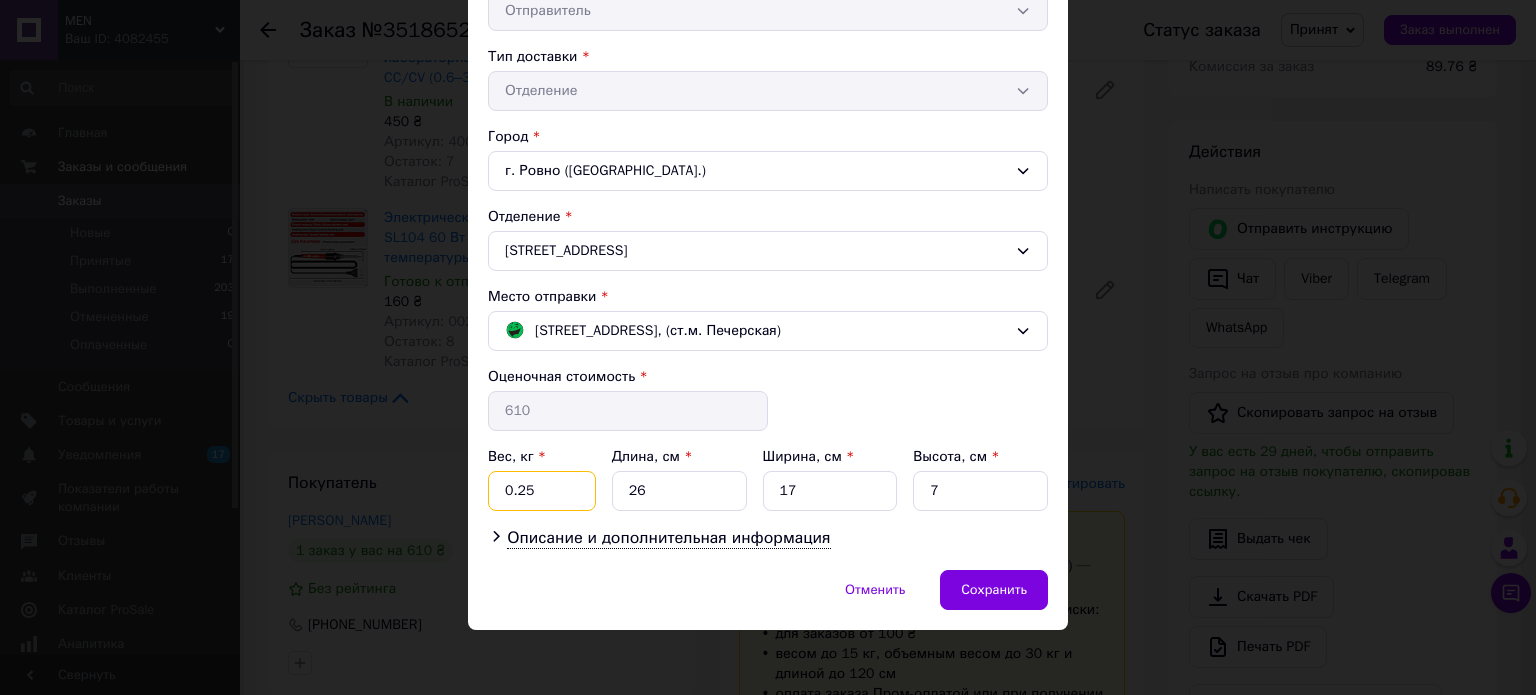 type on "0.25" 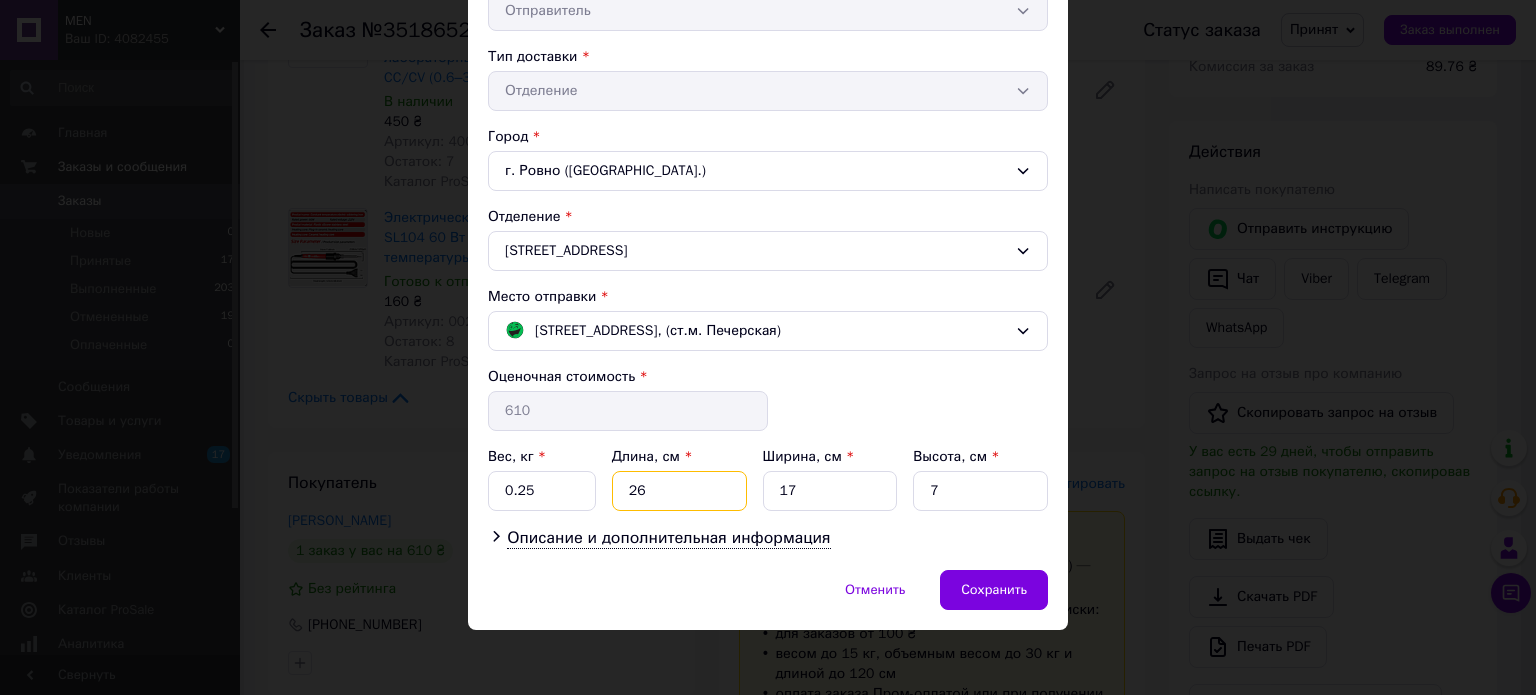 click on "26" at bounding box center [679, 491] 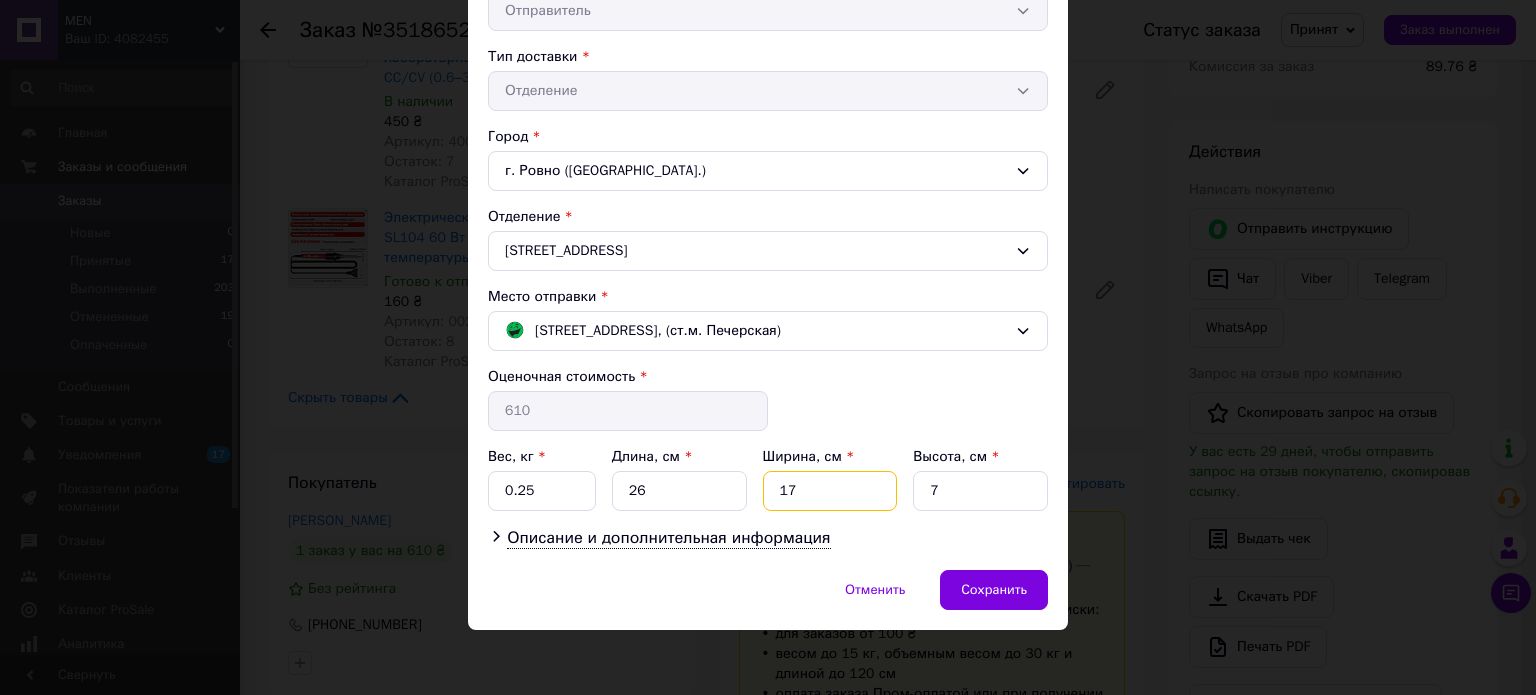 drag, startPoint x: 796, startPoint y: 487, endPoint x: 765, endPoint y: 478, distance: 32.280025 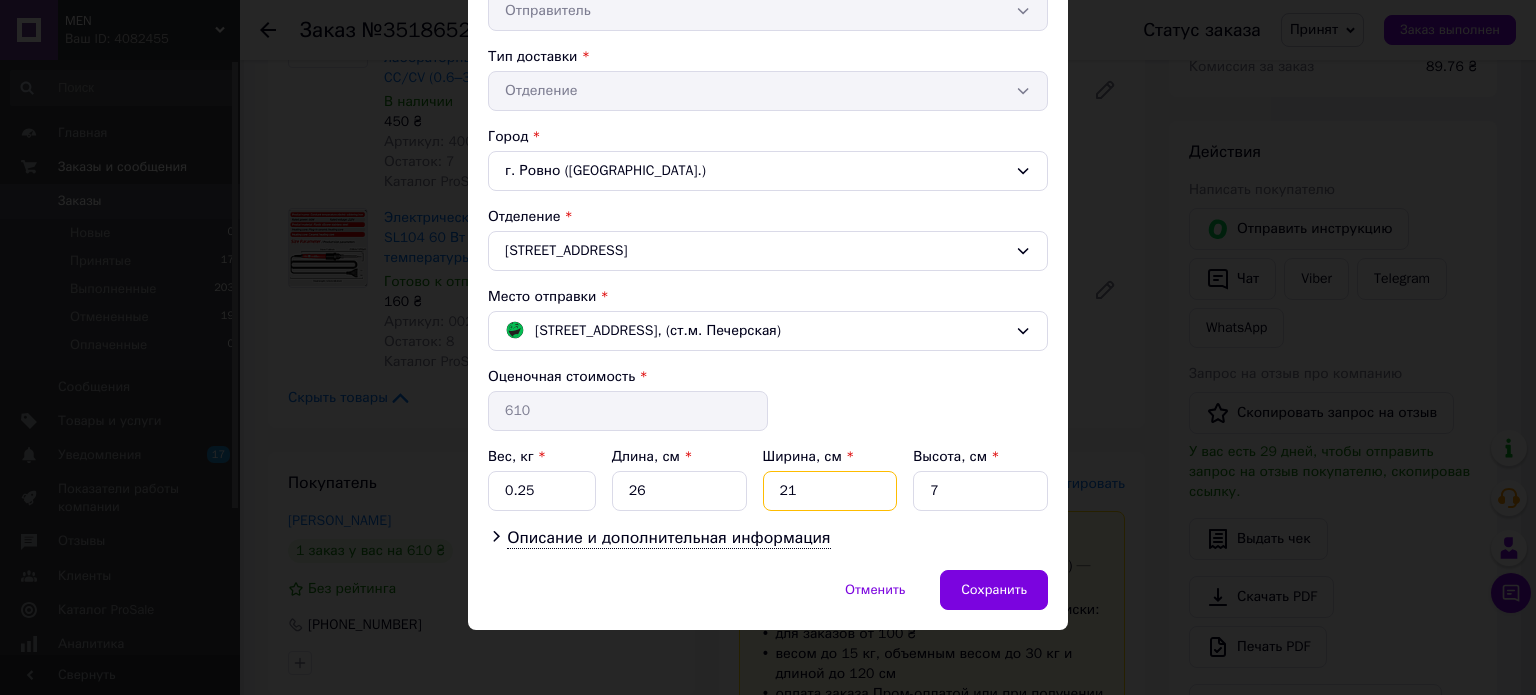 type on "21" 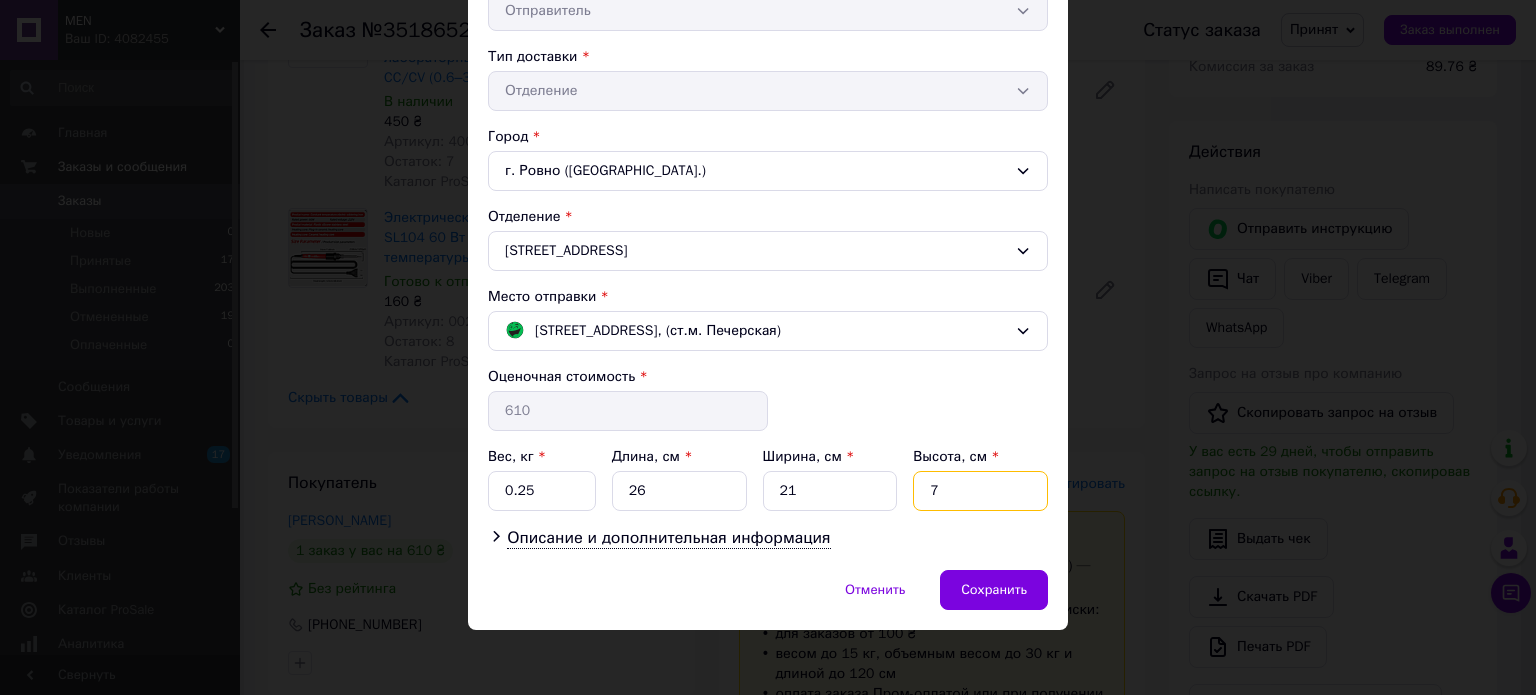 drag, startPoint x: 940, startPoint y: 490, endPoint x: 922, endPoint y: 483, distance: 19.313208 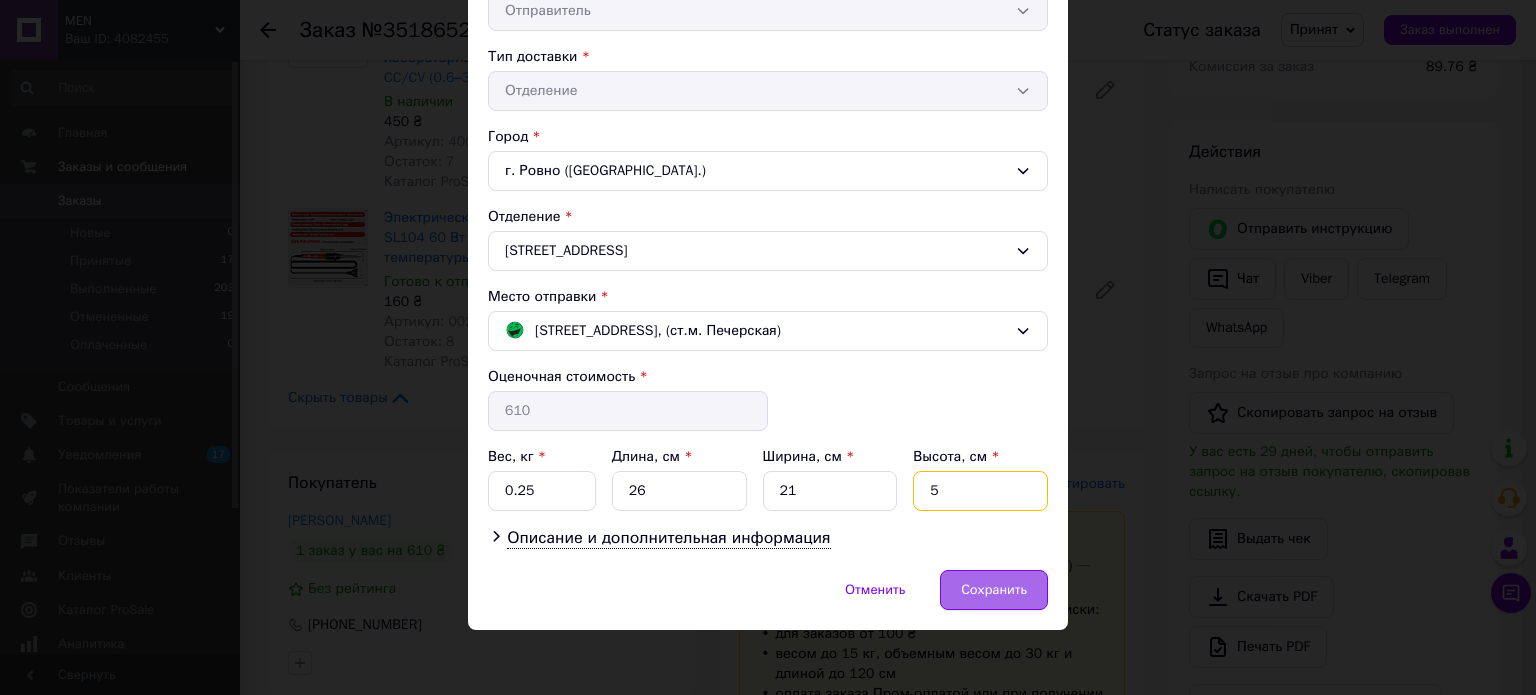type on "5" 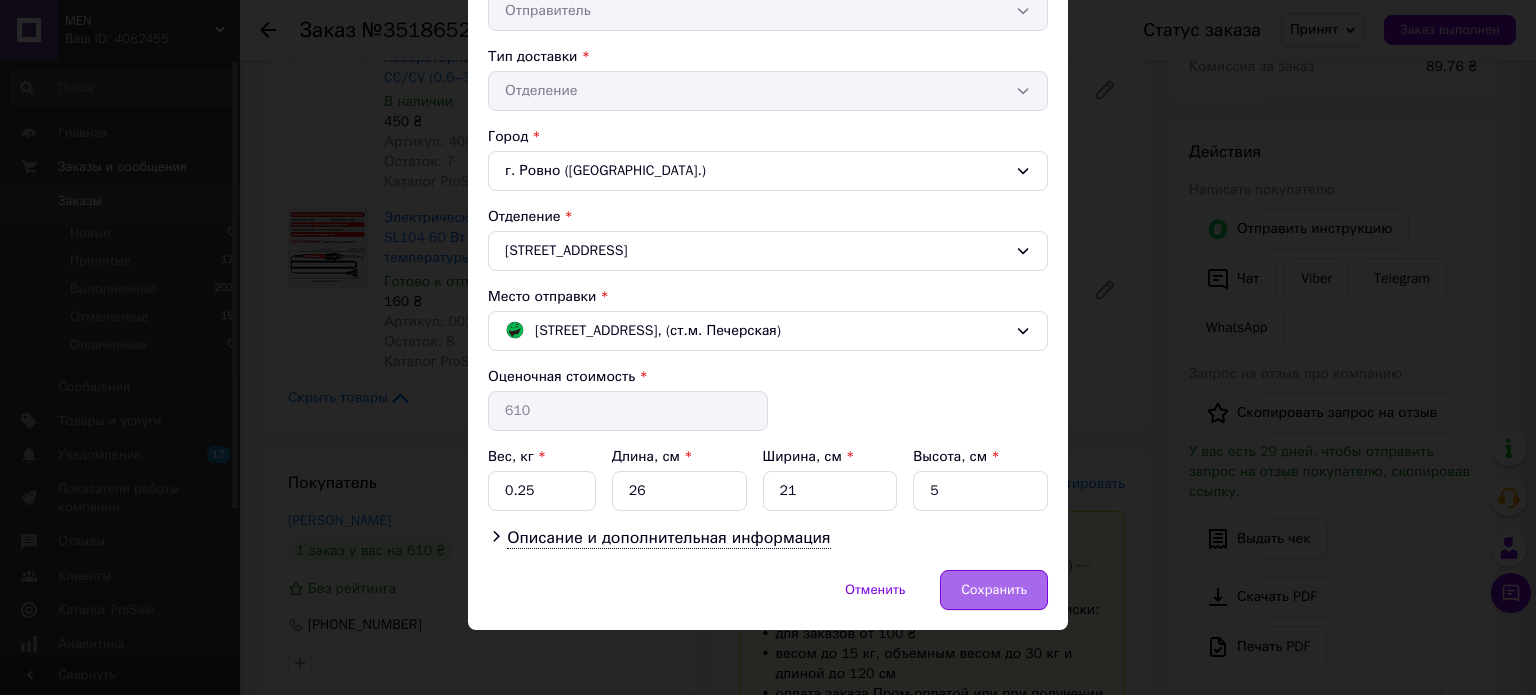 click on "Сохранить" at bounding box center [994, 590] 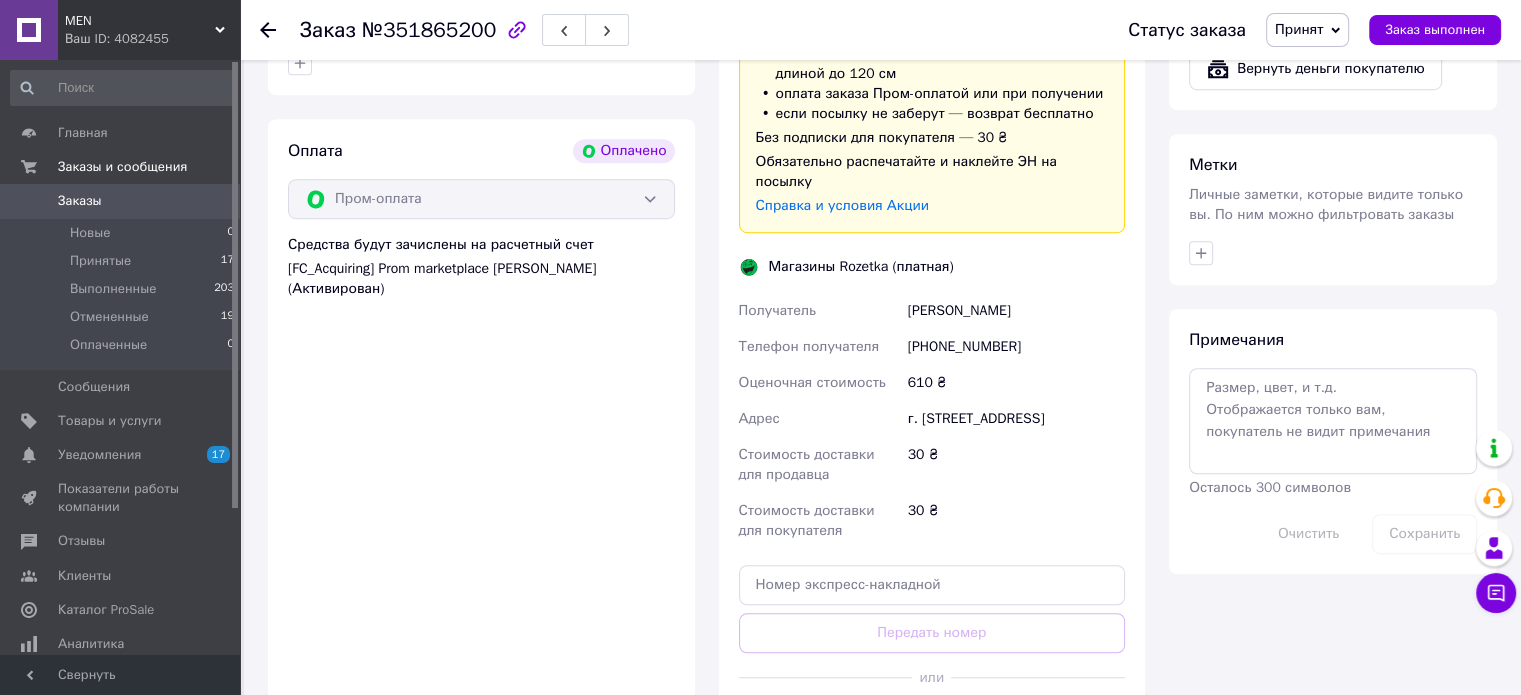 scroll, scrollTop: 1500, scrollLeft: 0, axis: vertical 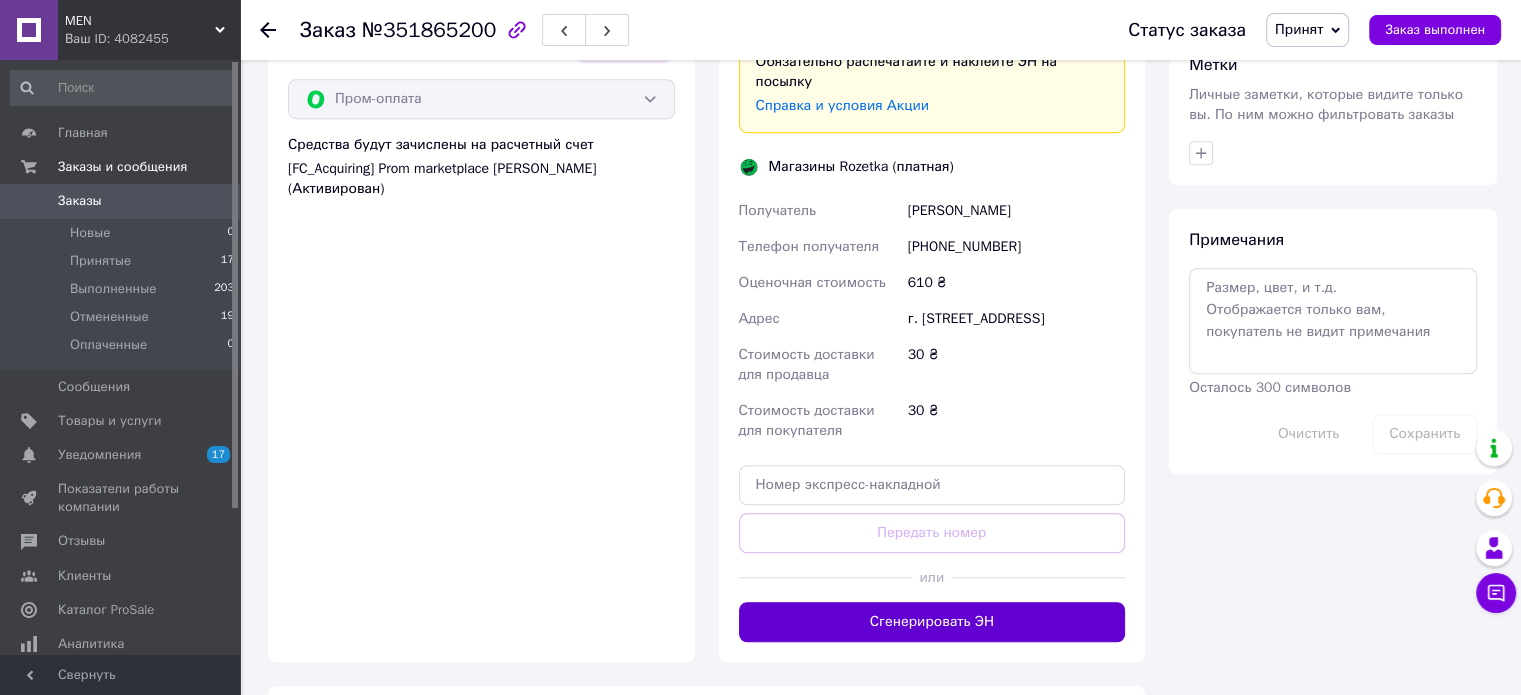 click on "Сгенерировать ЭН" at bounding box center [932, 622] 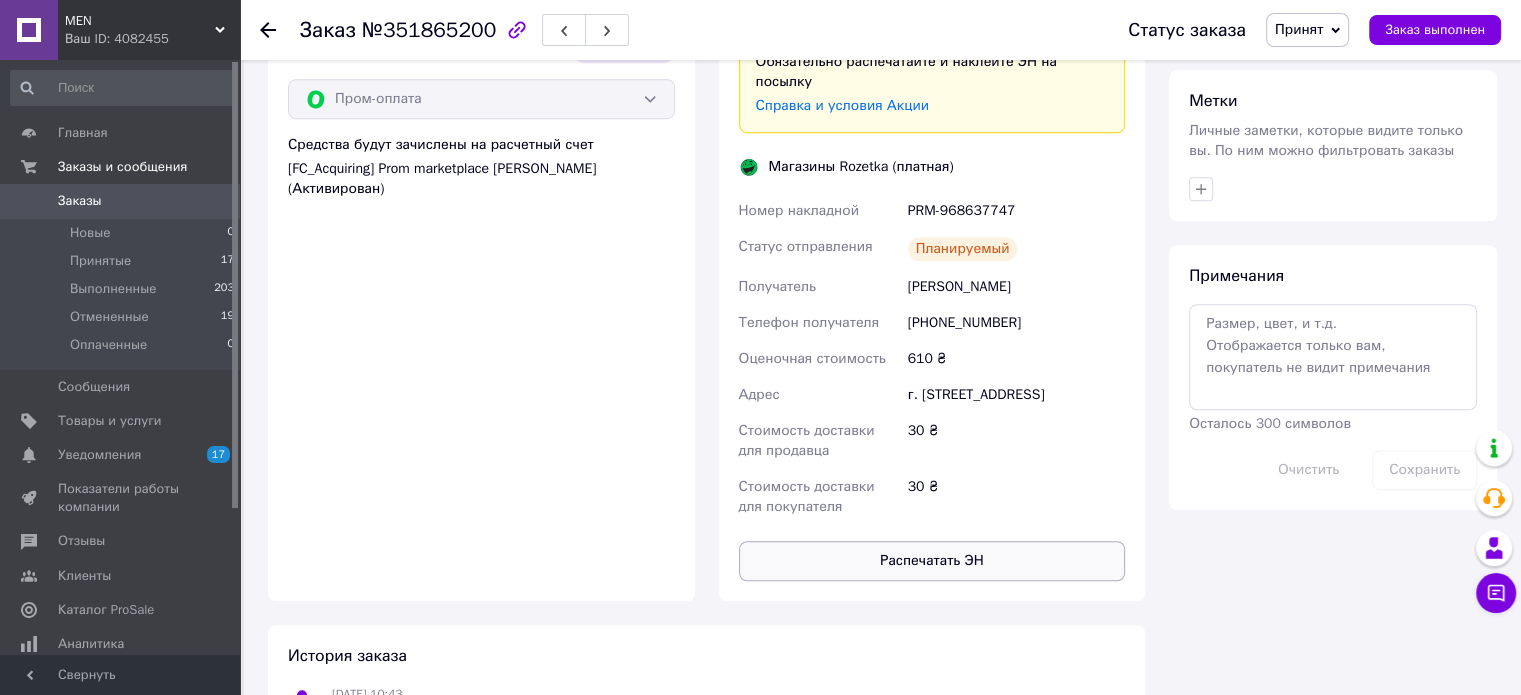 click on "Распечатать ЭН" at bounding box center (932, 561) 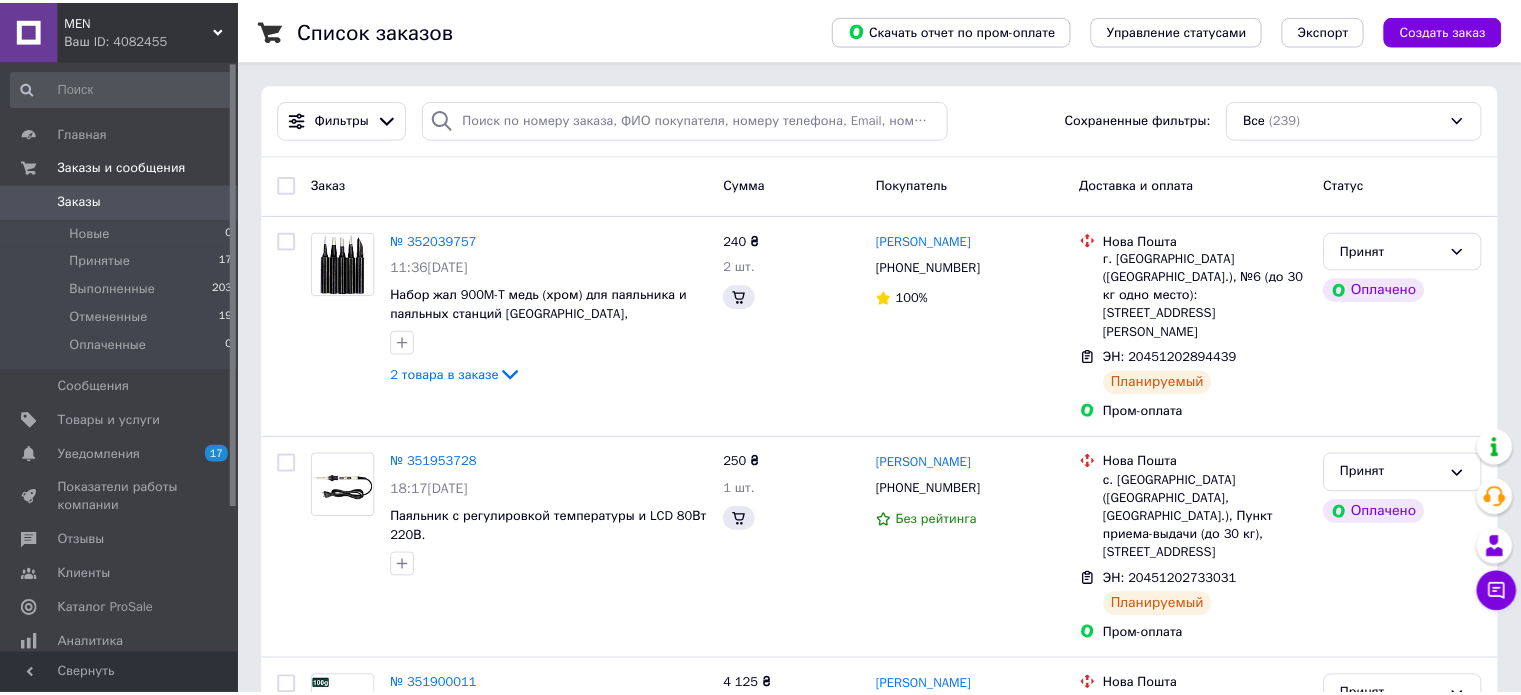 scroll, scrollTop: 0, scrollLeft: 0, axis: both 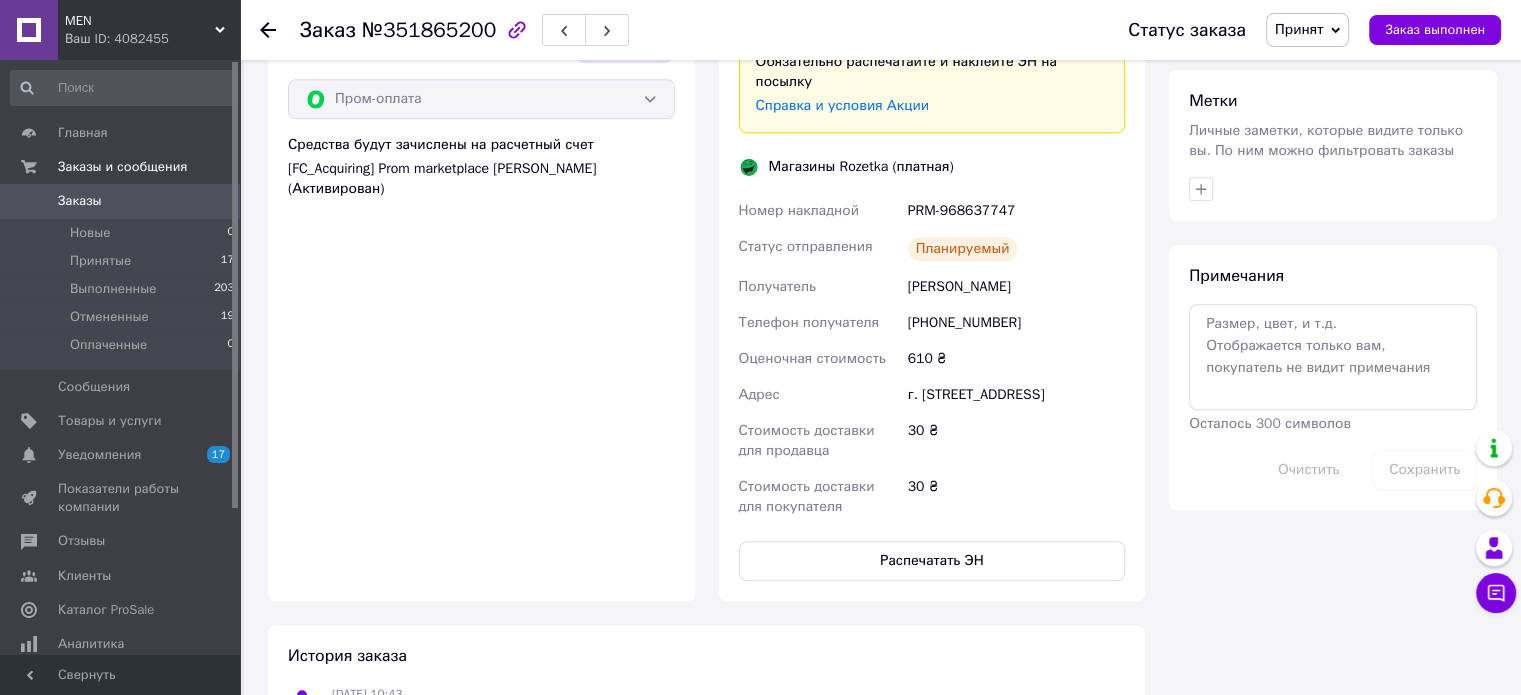 click on "Заказы" at bounding box center [121, 201] 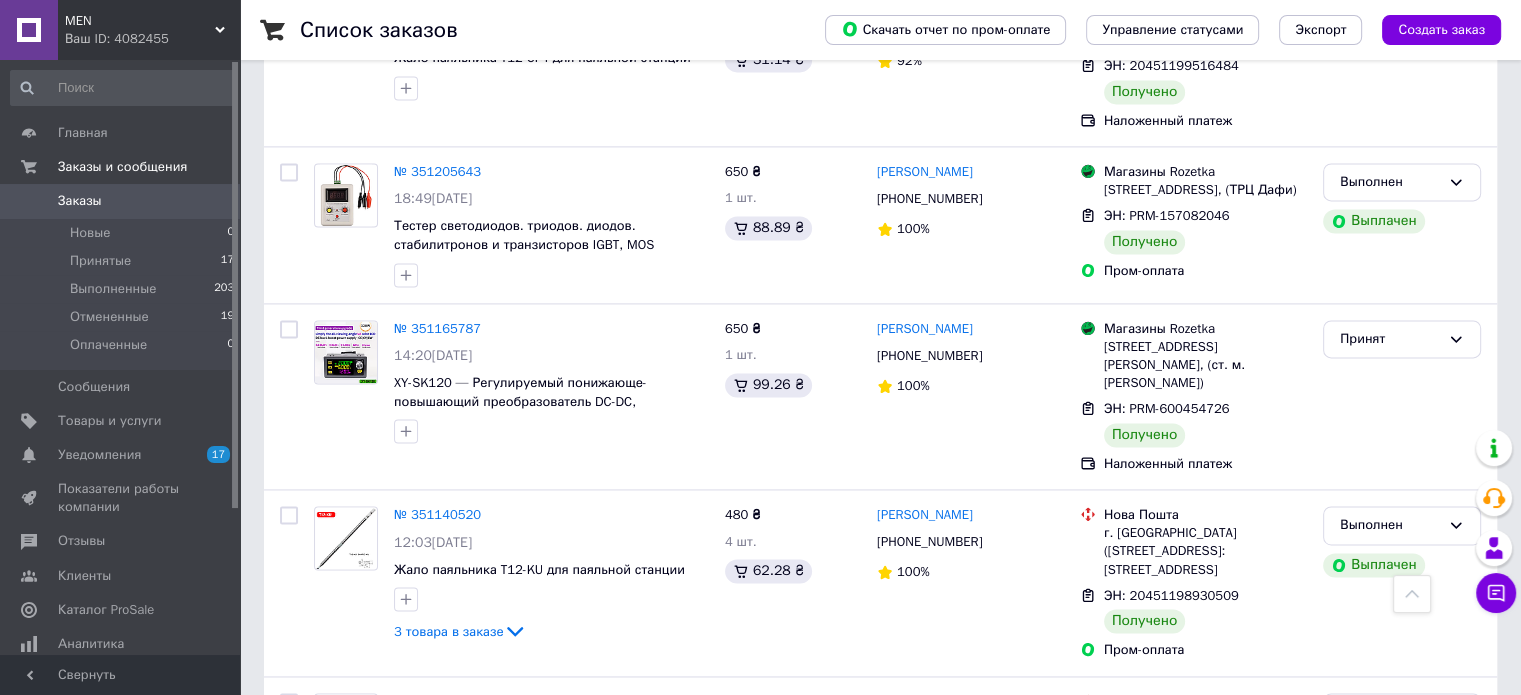 scroll, scrollTop: 2816, scrollLeft: 0, axis: vertical 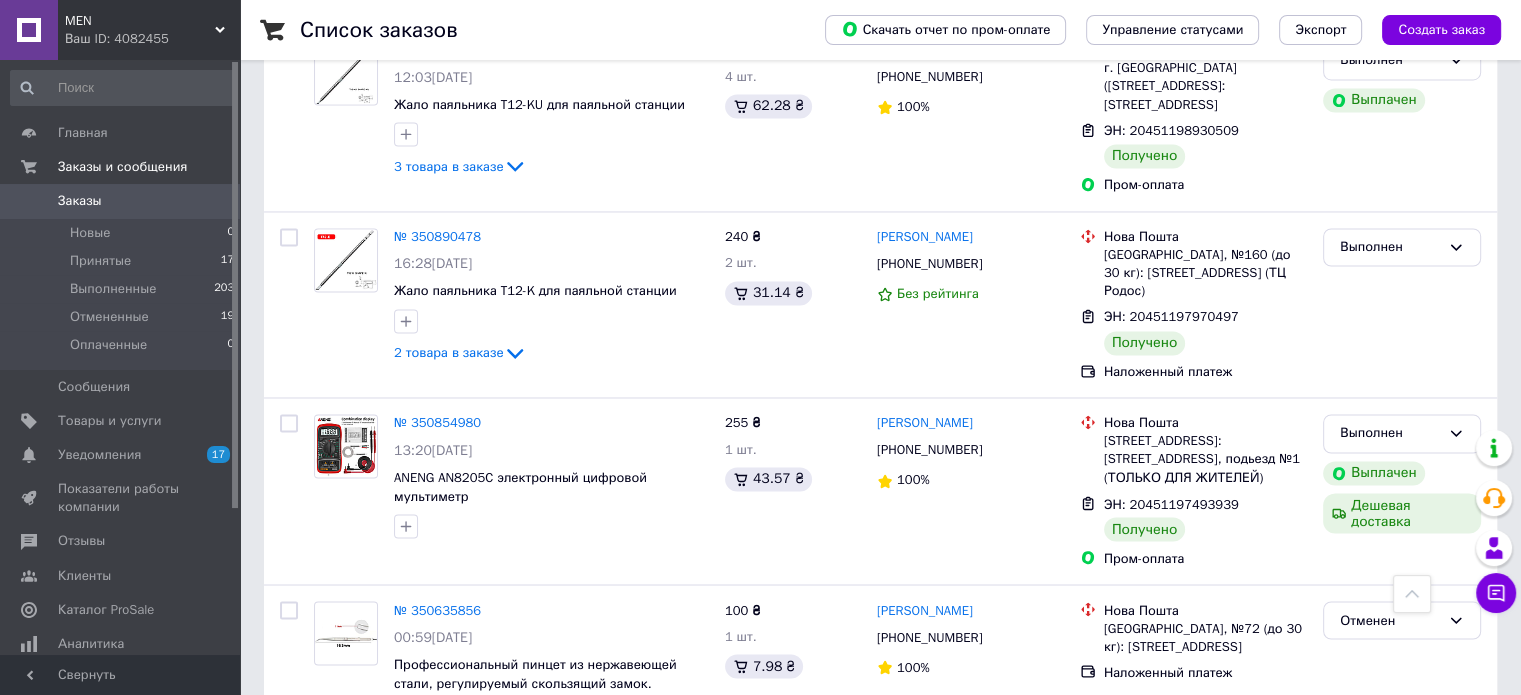 click on "2" at bounding box center [327, 785] 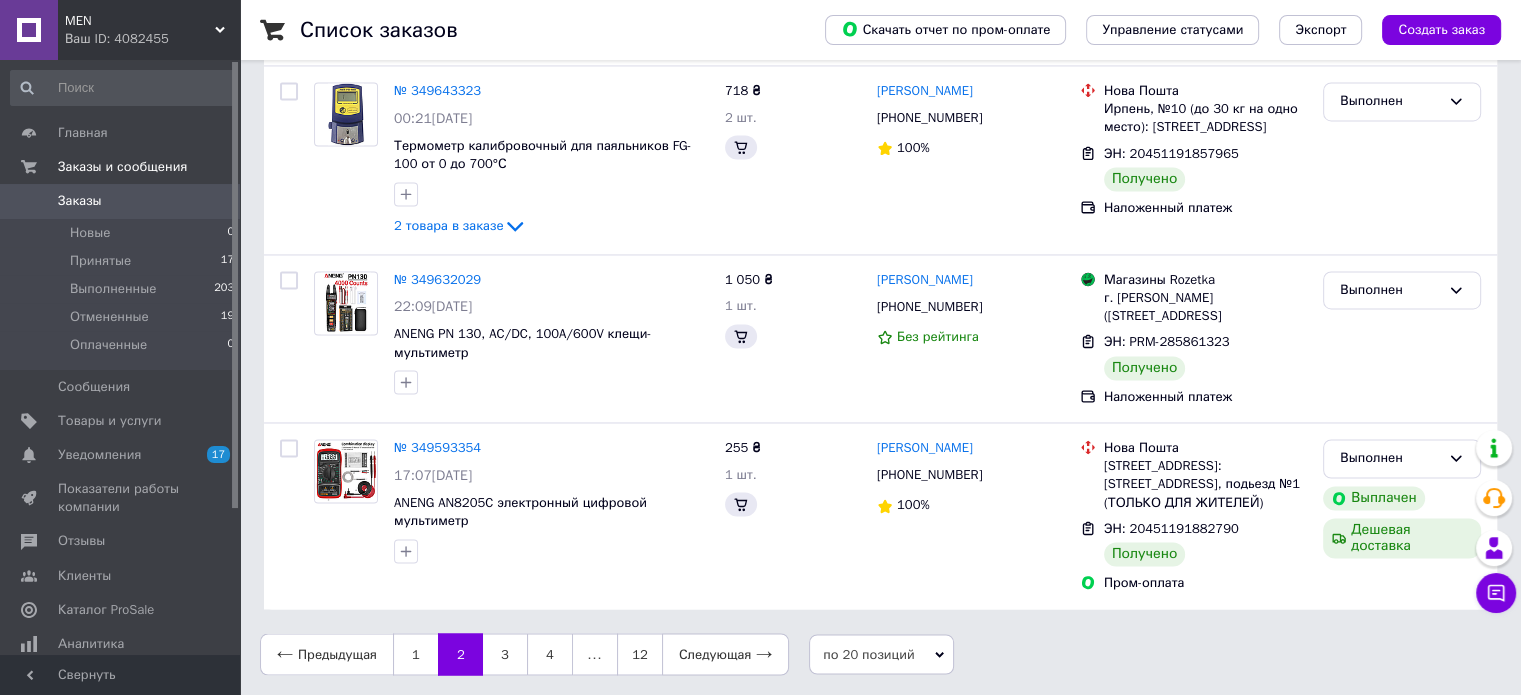 scroll, scrollTop: 0, scrollLeft: 0, axis: both 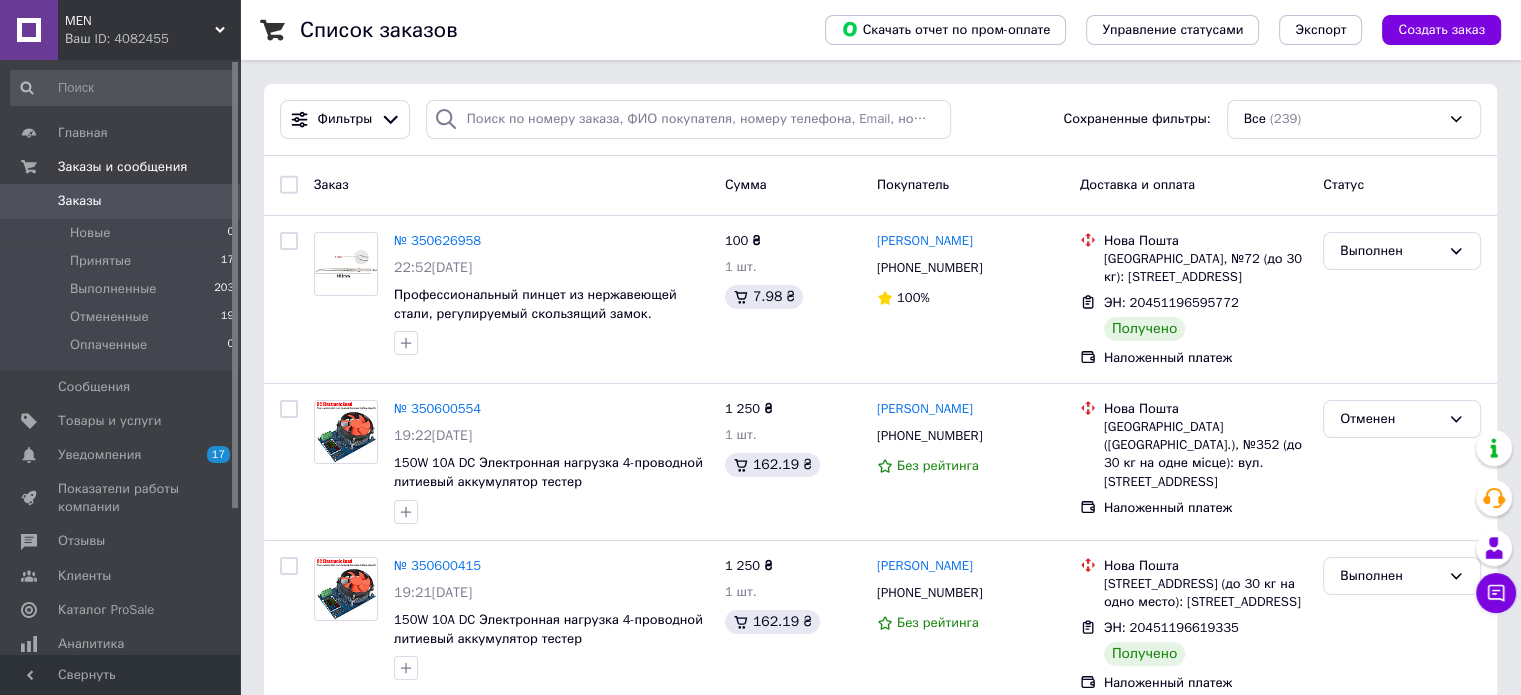 click on "Заказы" at bounding box center [121, 201] 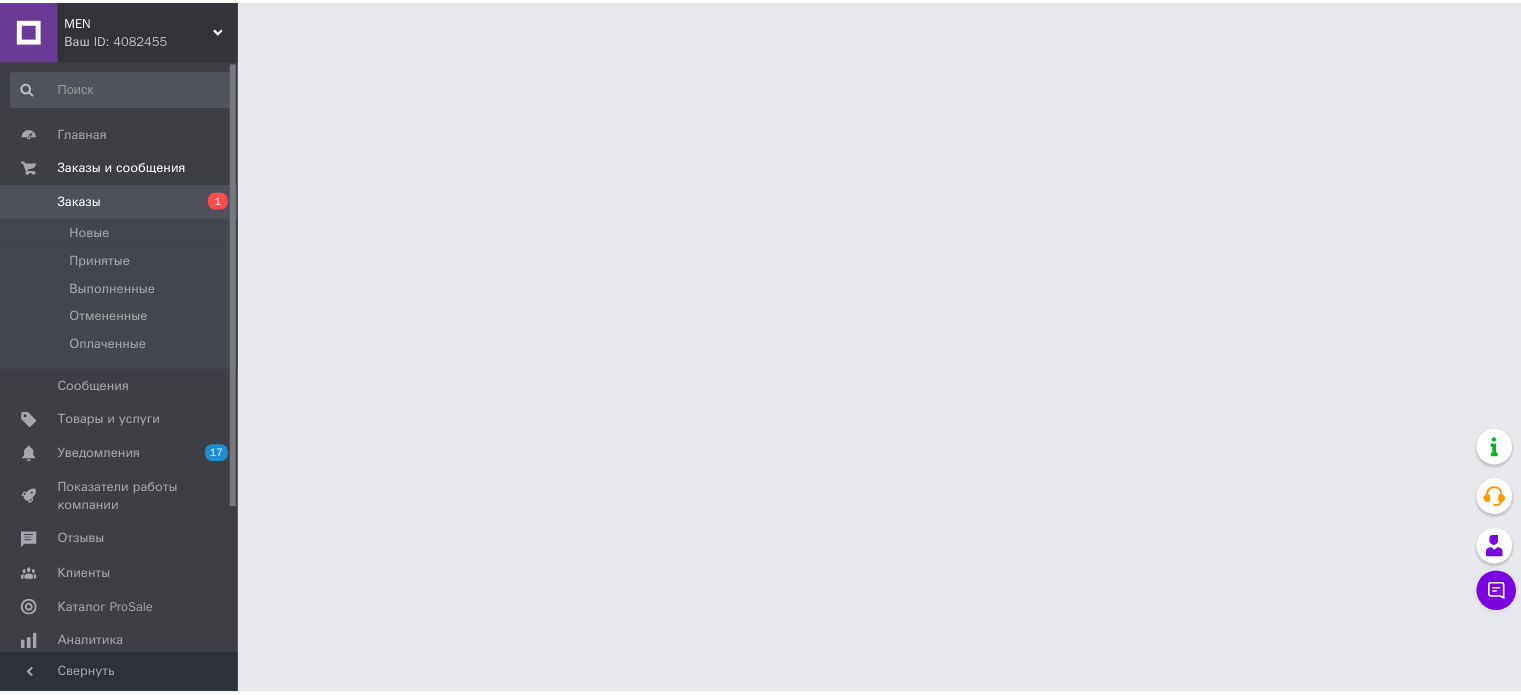 scroll, scrollTop: 0, scrollLeft: 0, axis: both 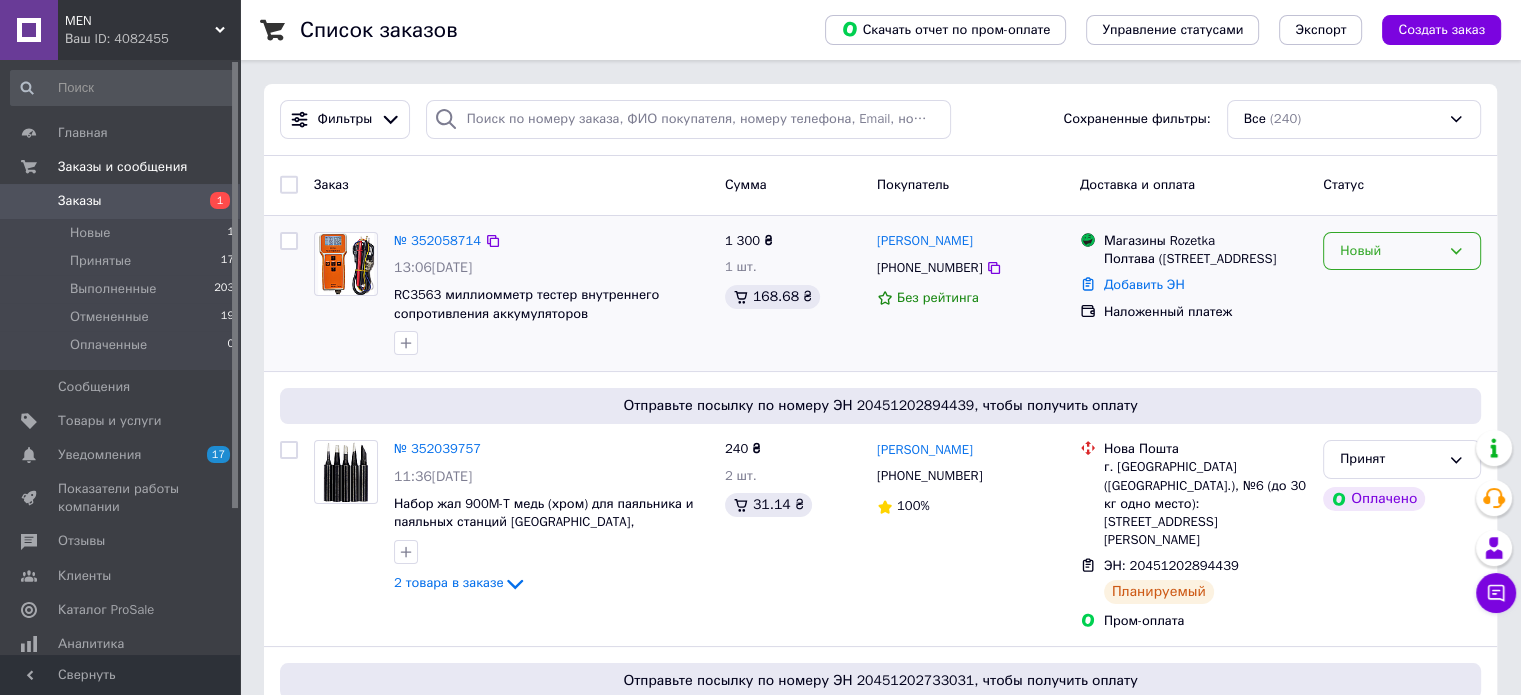 click 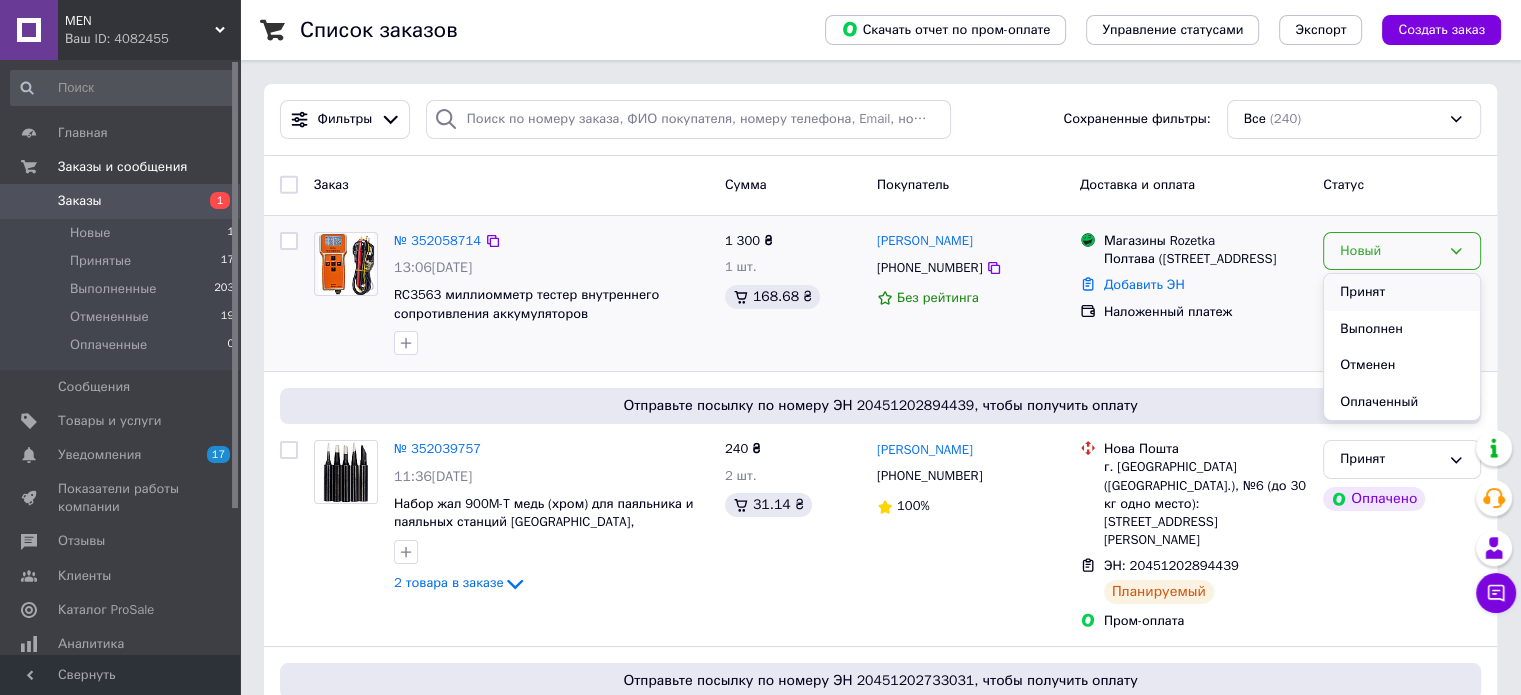 click on "Принят" at bounding box center [1402, 292] 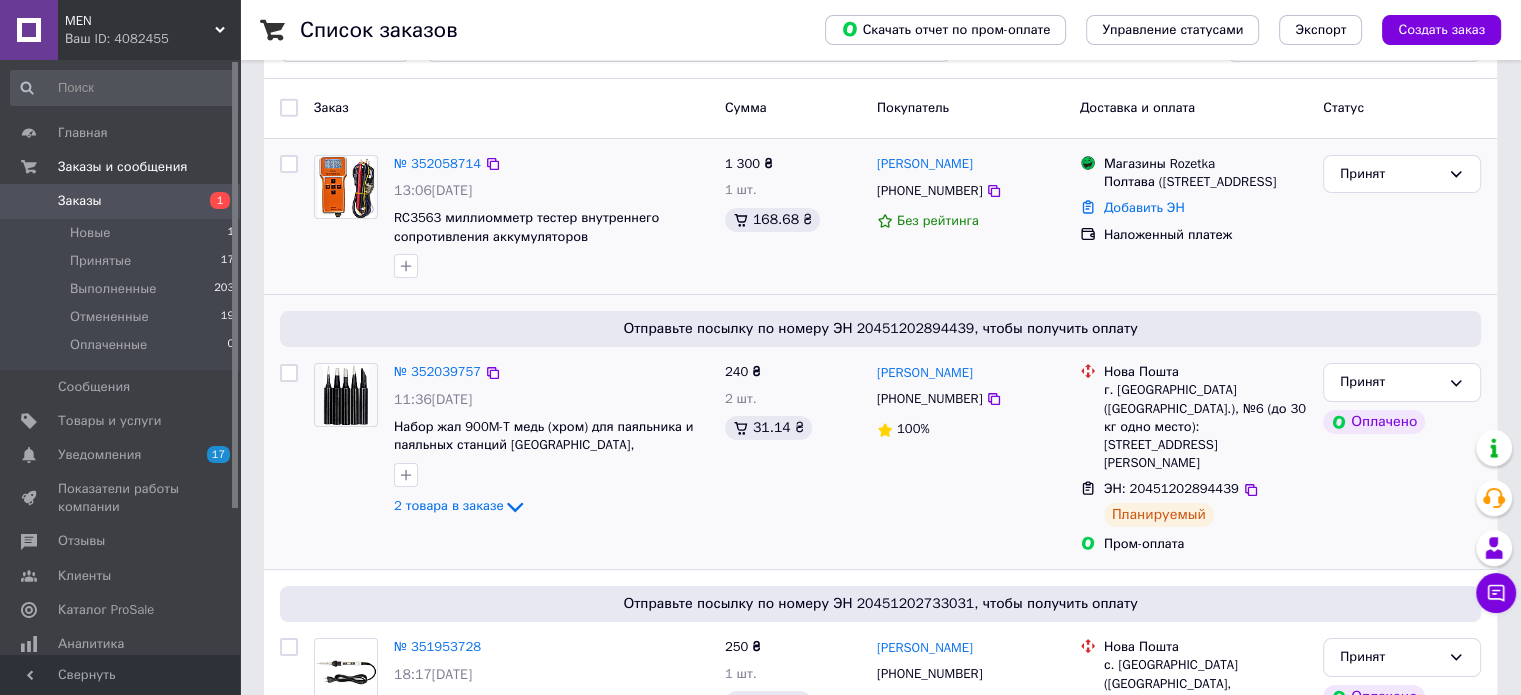 scroll, scrollTop: 200, scrollLeft: 0, axis: vertical 